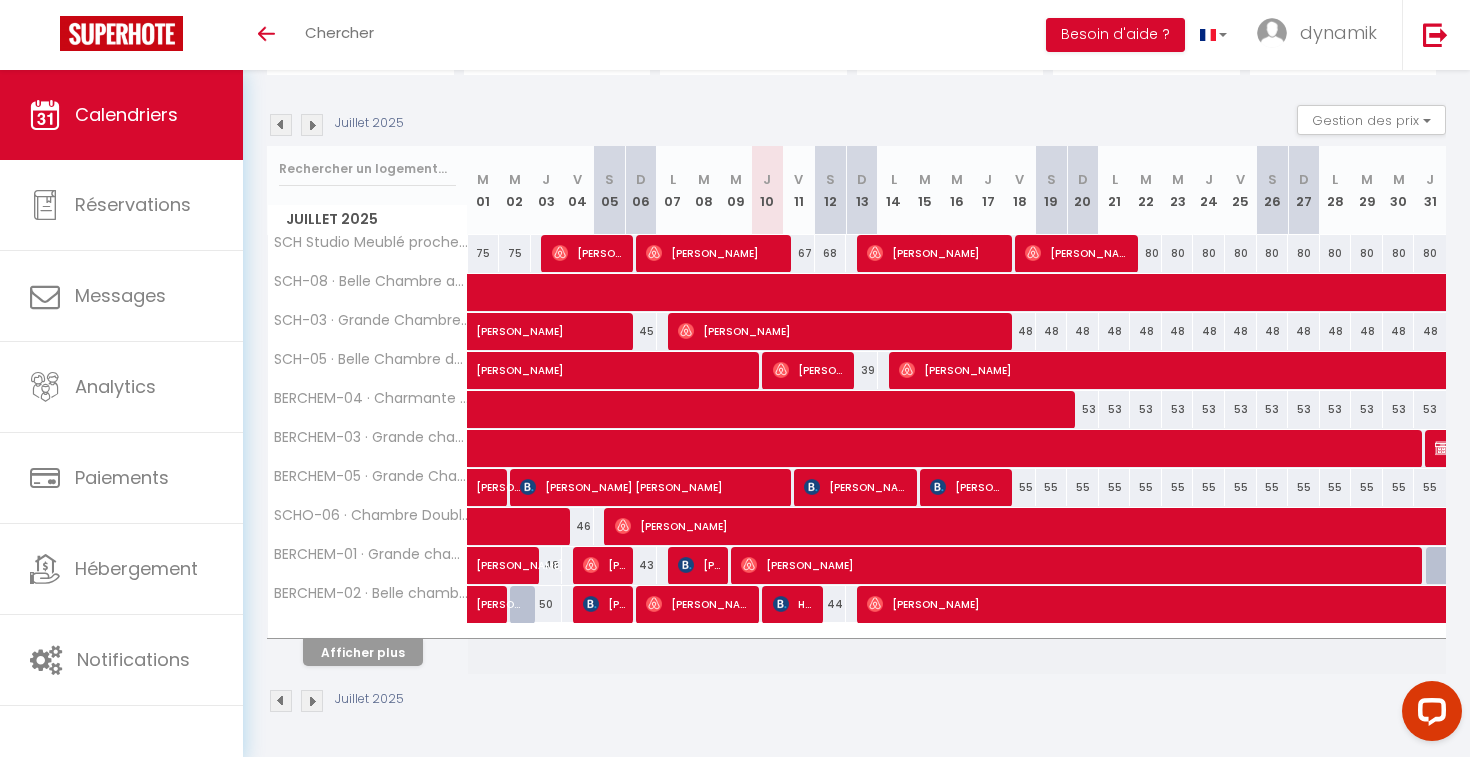 scroll, scrollTop: 180, scrollLeft: 0, axis: vertical 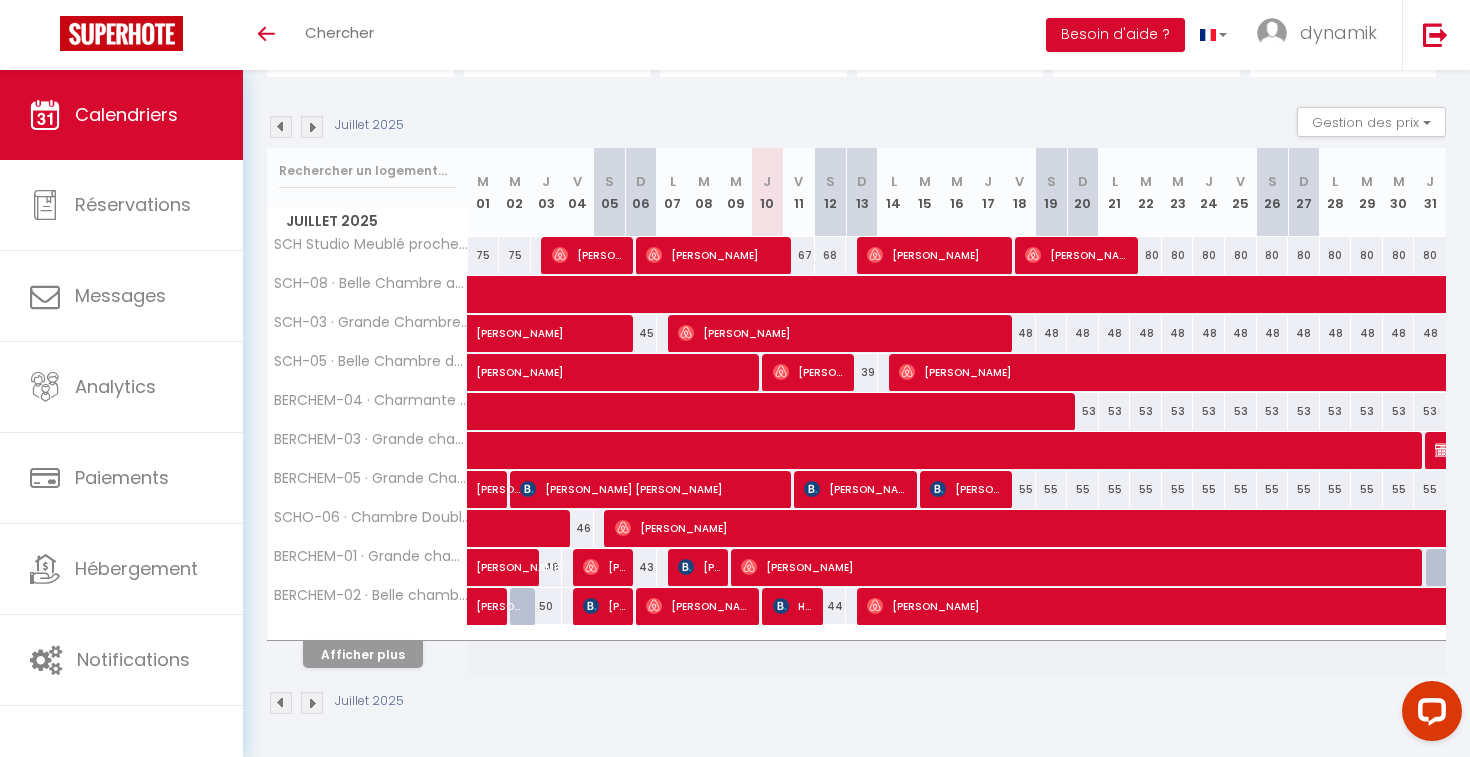 click on "Afficher plus" at bounding box center [363, 654] 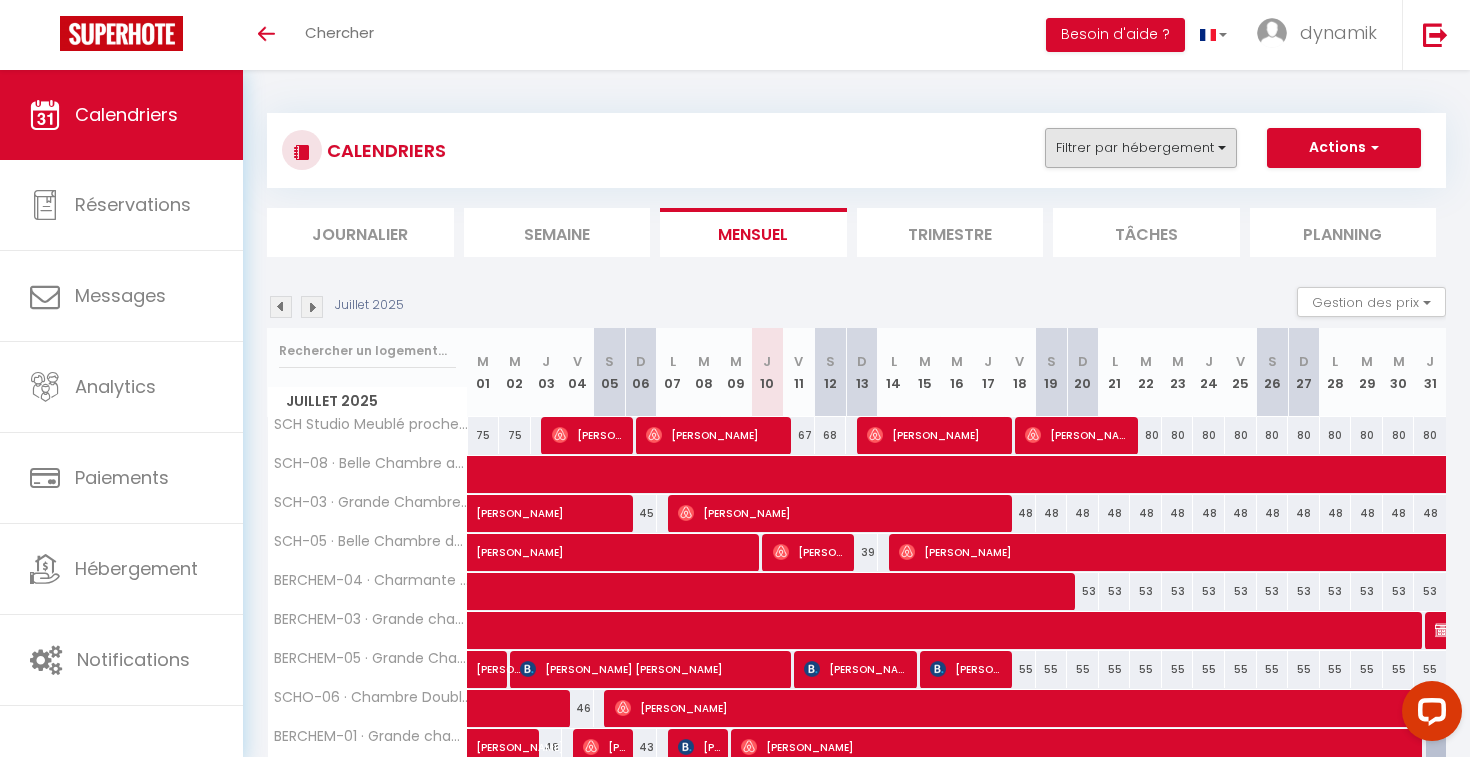 scroll, scrollTop: 0, scrollLeft: 0, axis: both 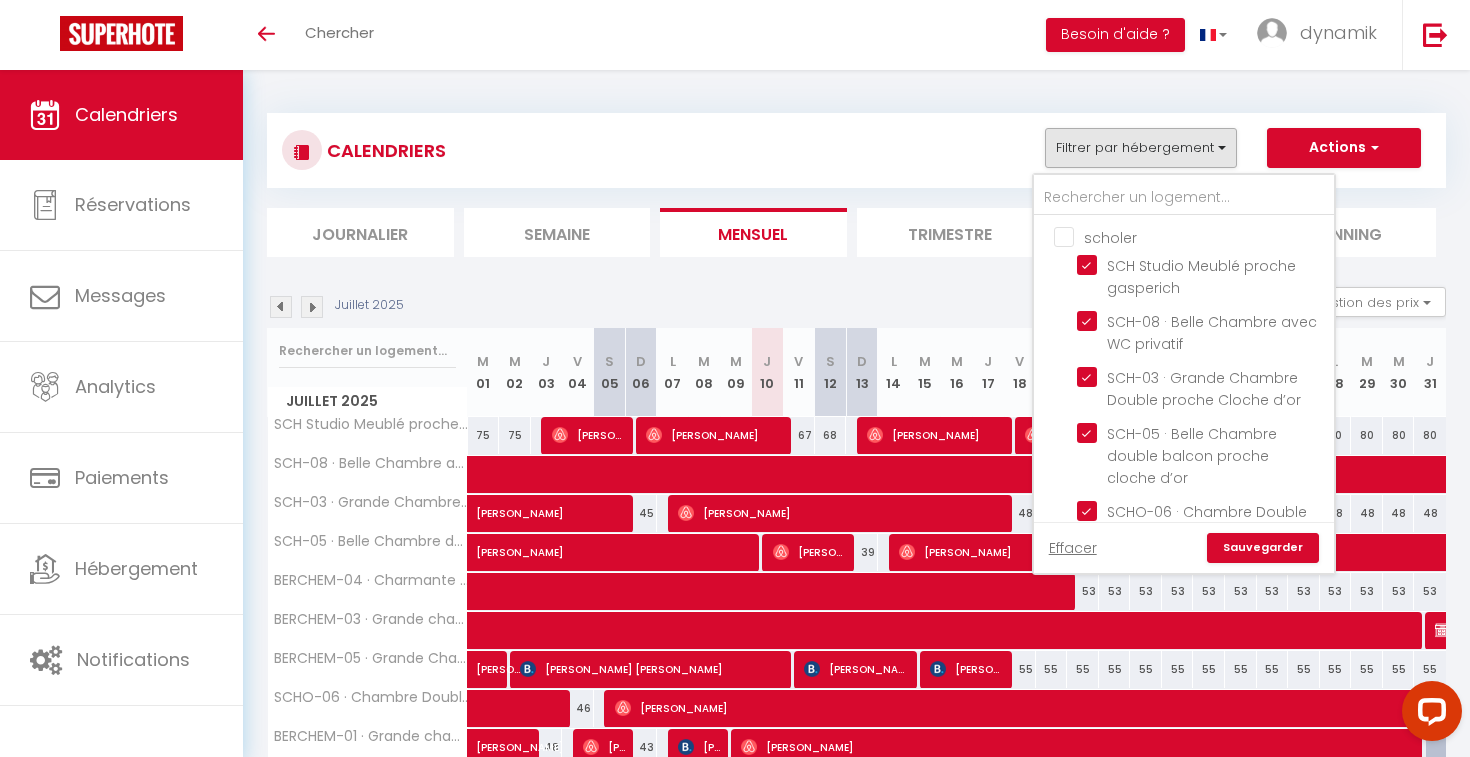 click on "scholer" at bounding box center (1204, 236) 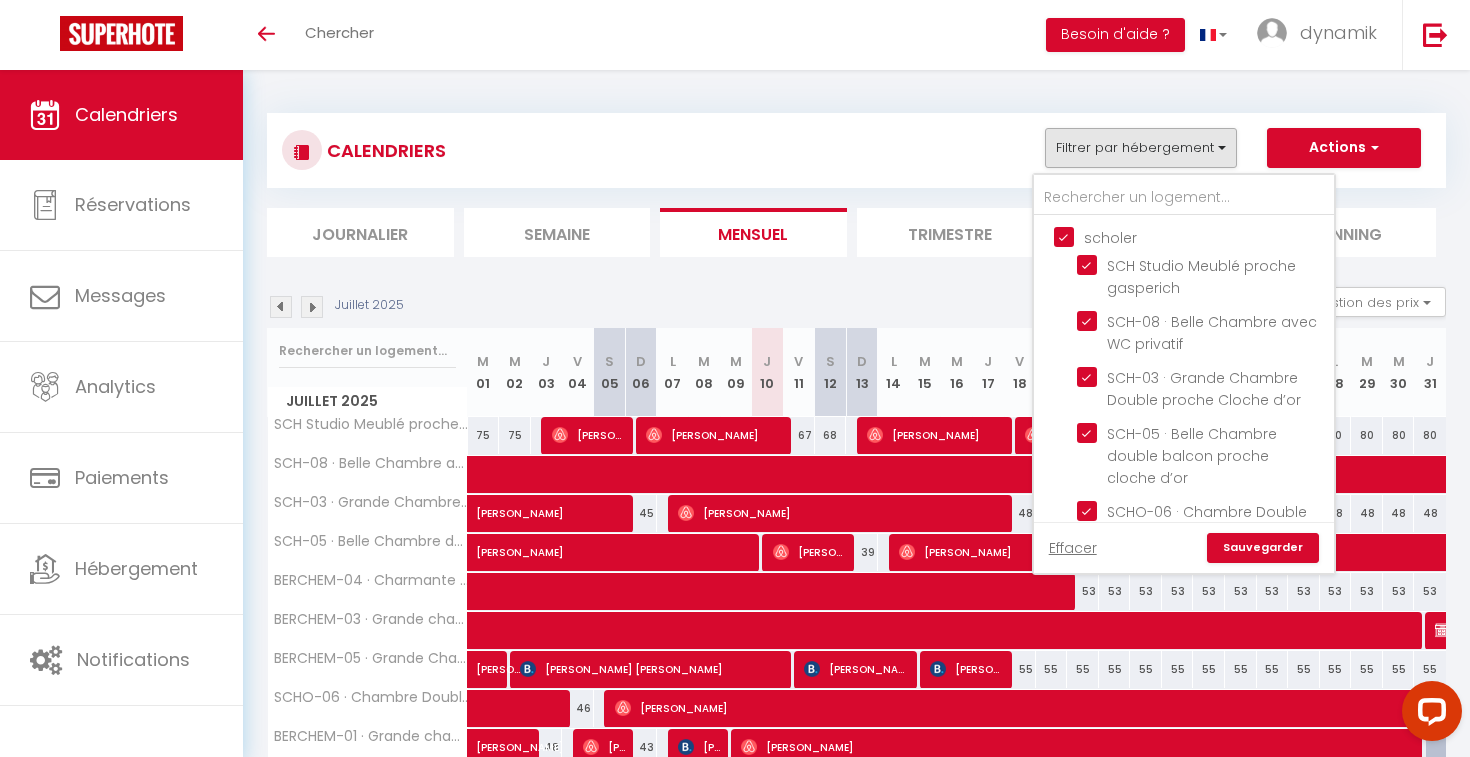 checkbox on "true" 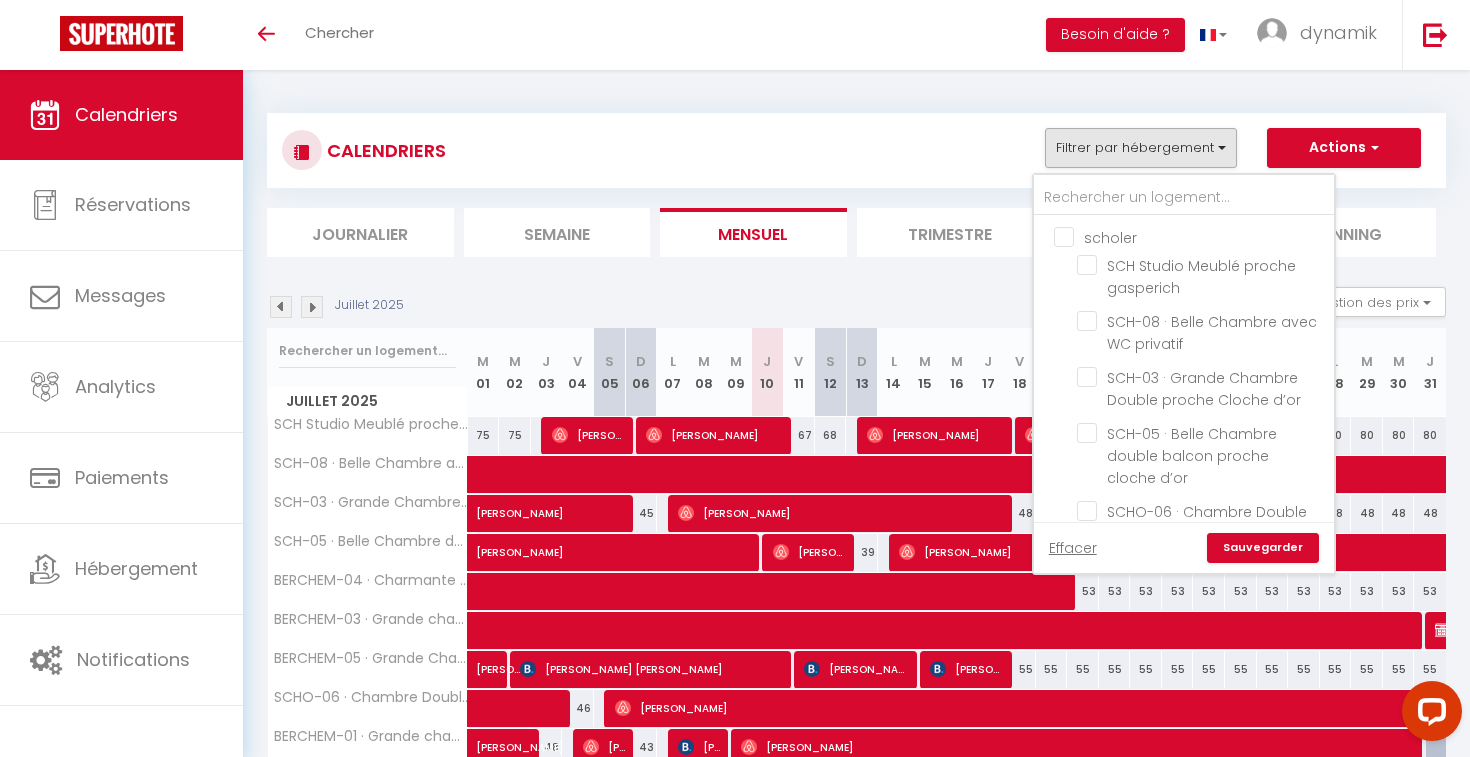 checkbox on "false" 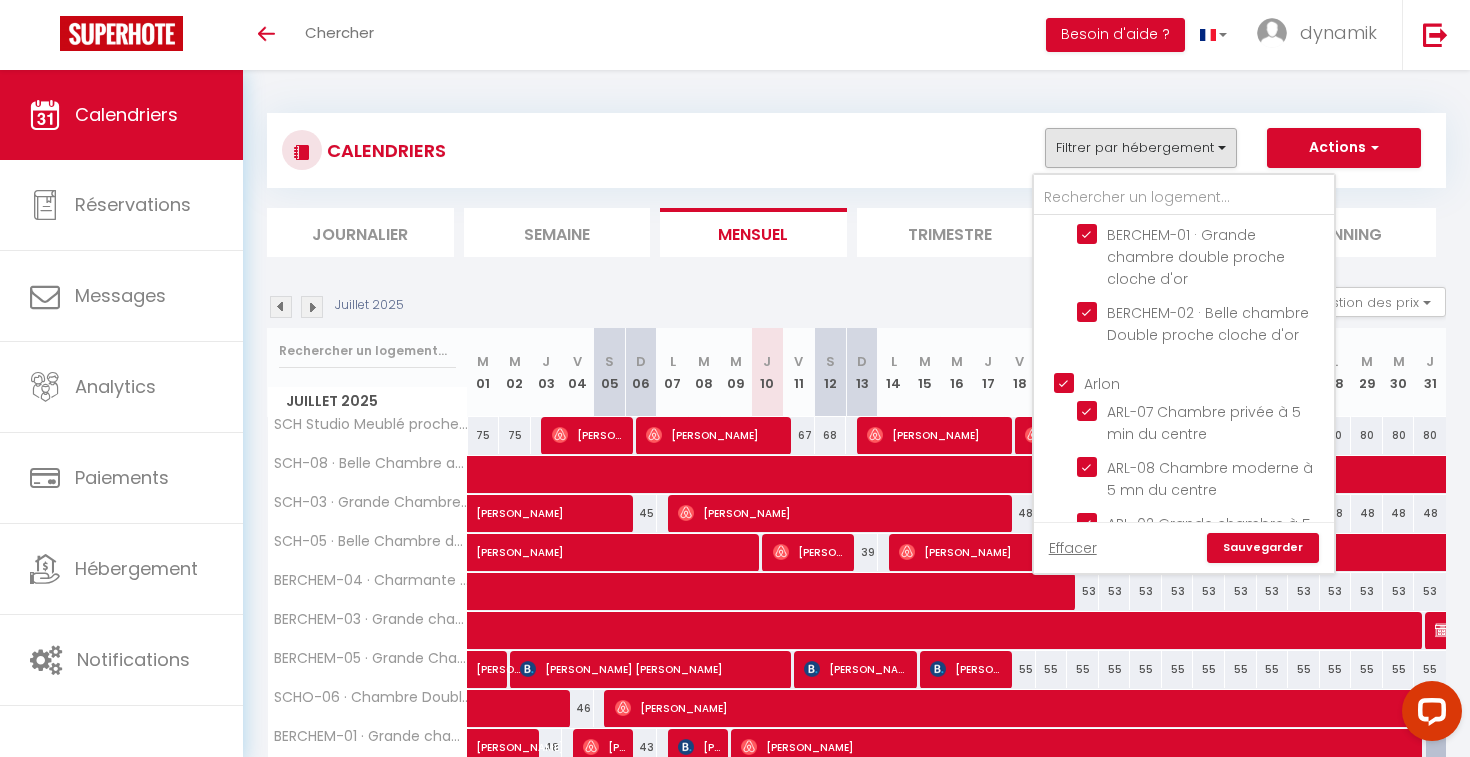 scroll, scrollTop: 925, scrollLeft: 0, axis: vertical 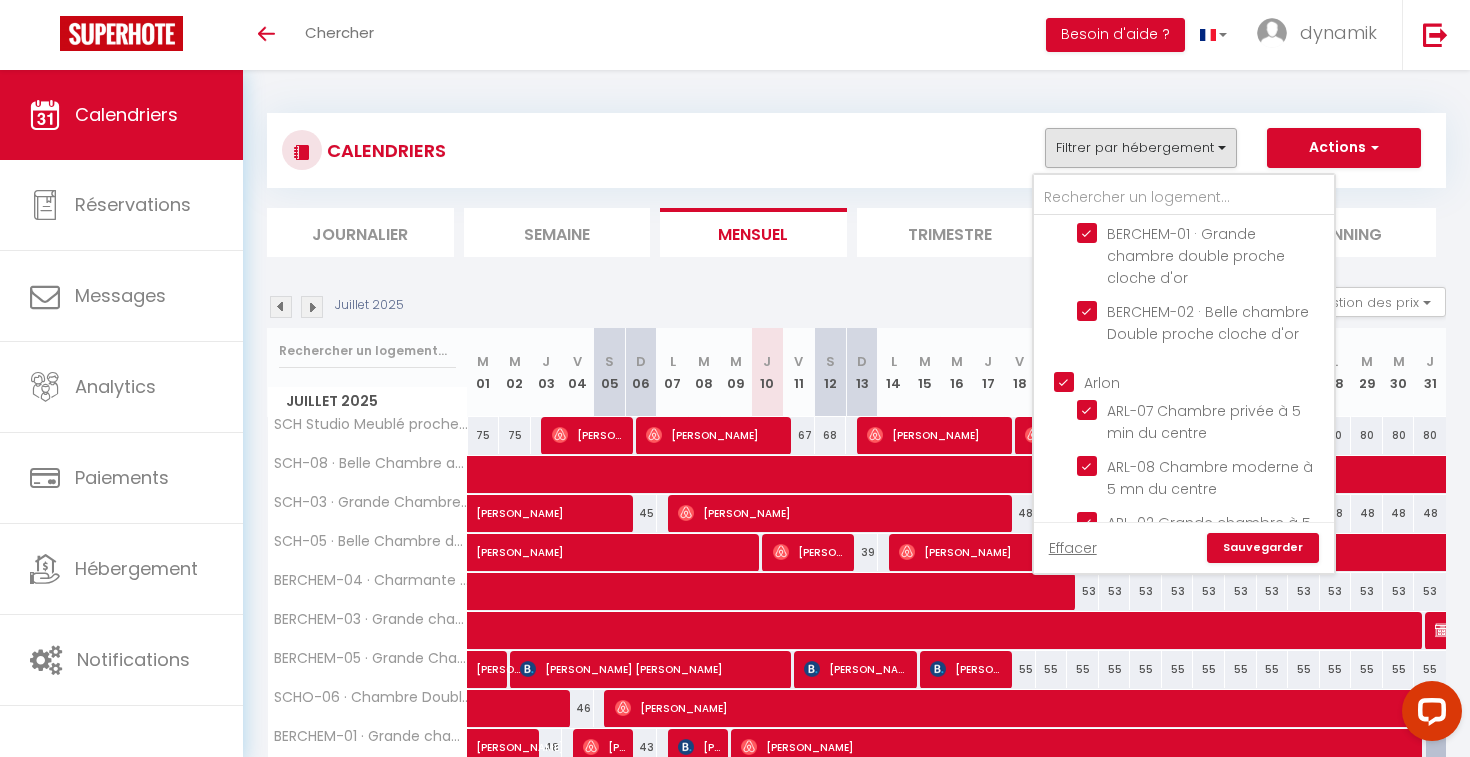 click on "Arlon" at bounding box center [1204, 381] 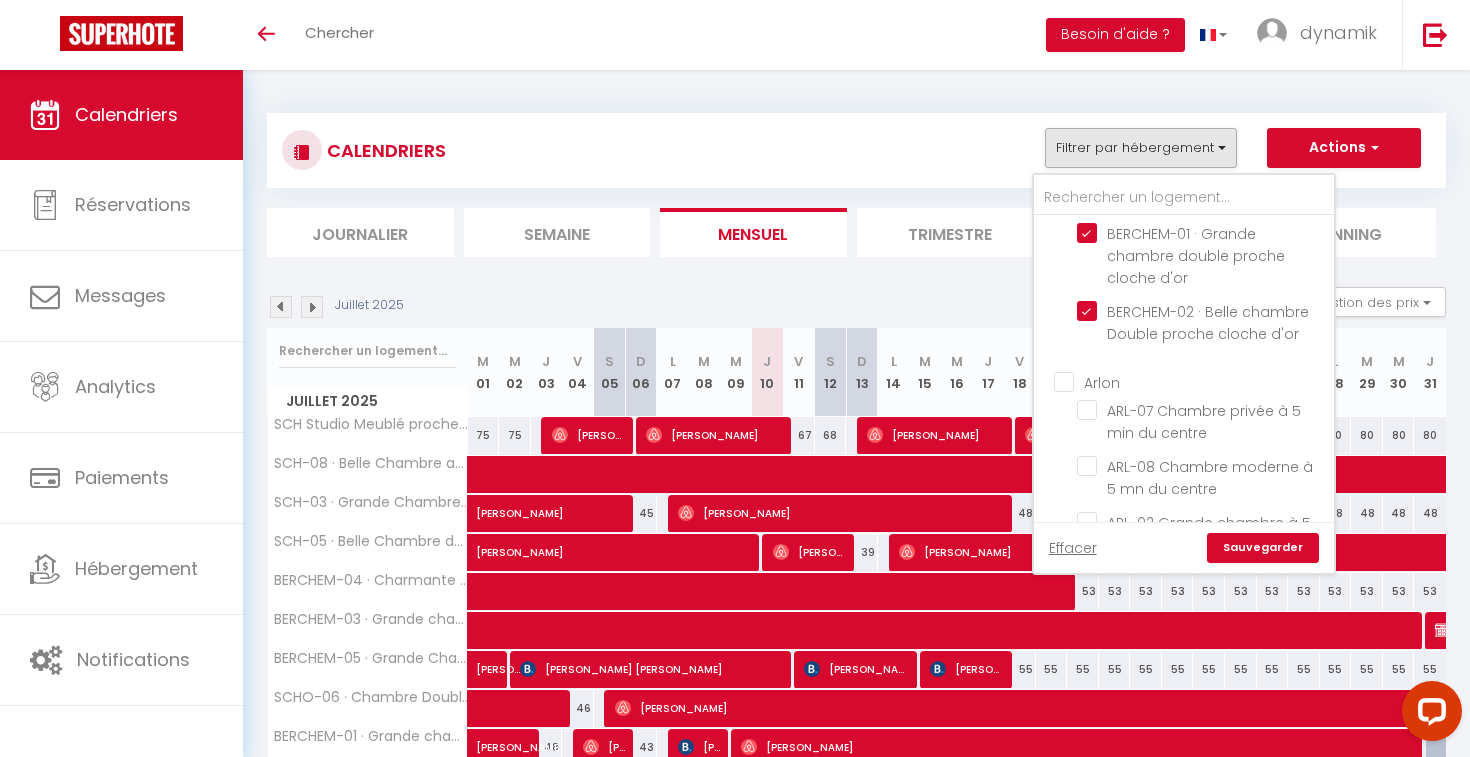 checkbox on "false" 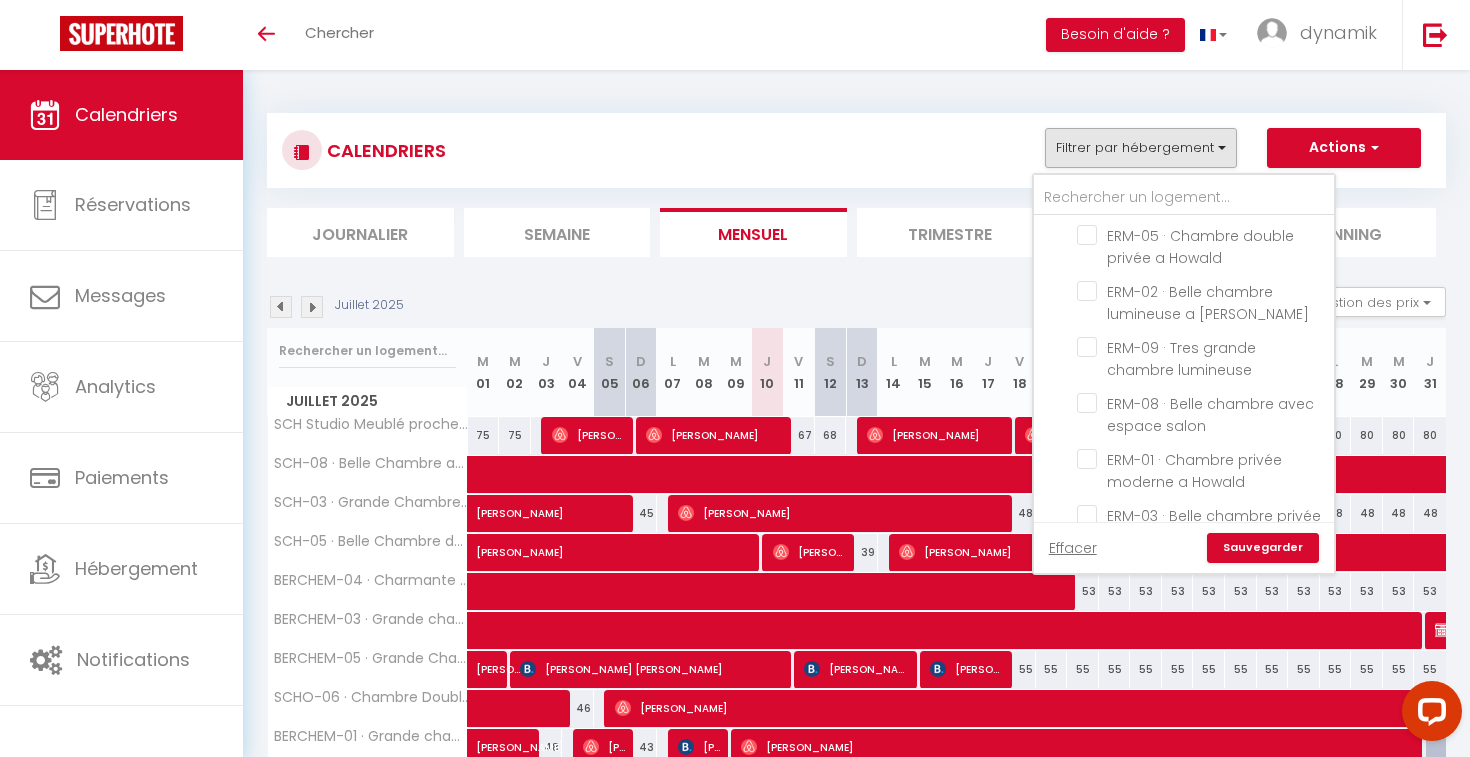 scroll, scrollTop: 2306, scrollLeft: 0, axis: vertical 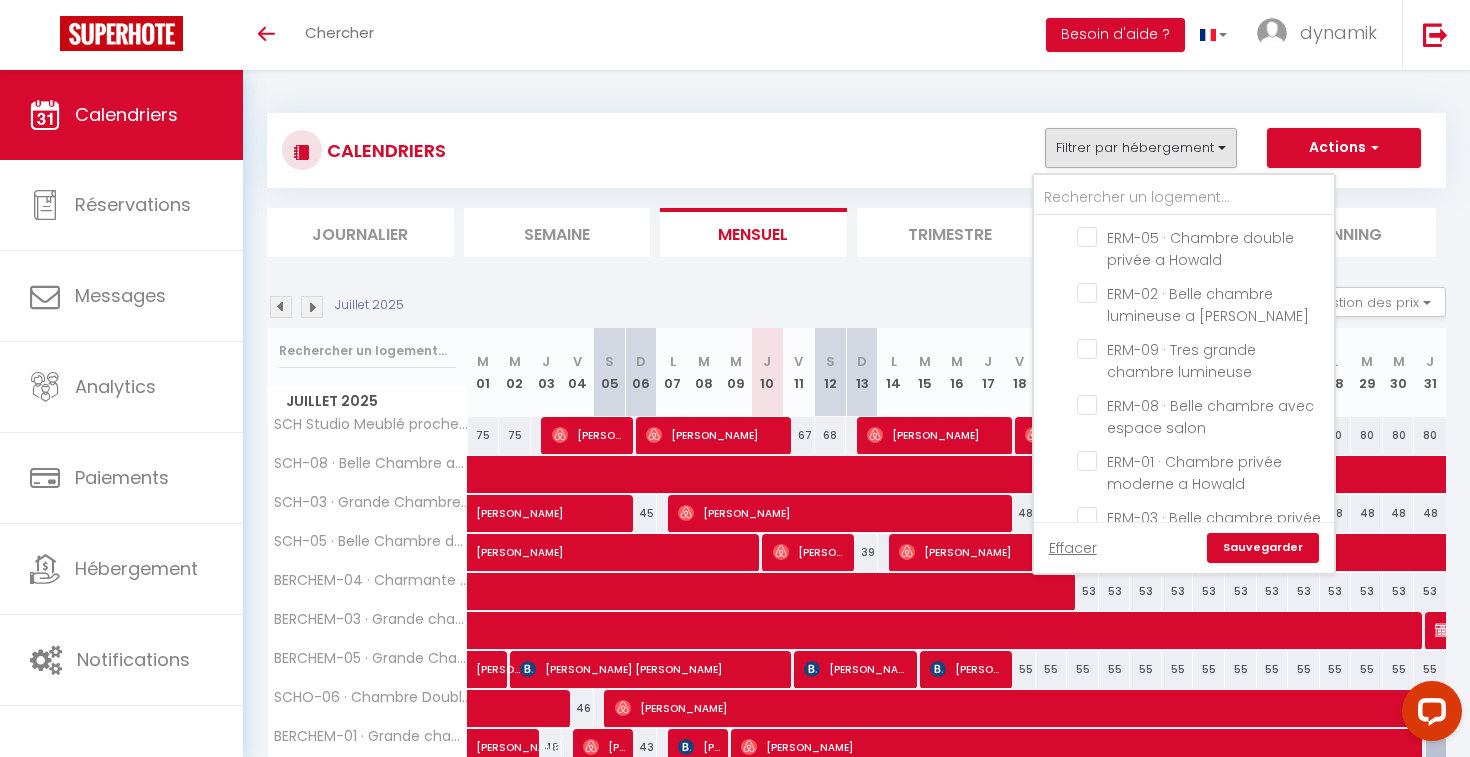 click on "Sauvegarder" at bounding box center [1263, 548] 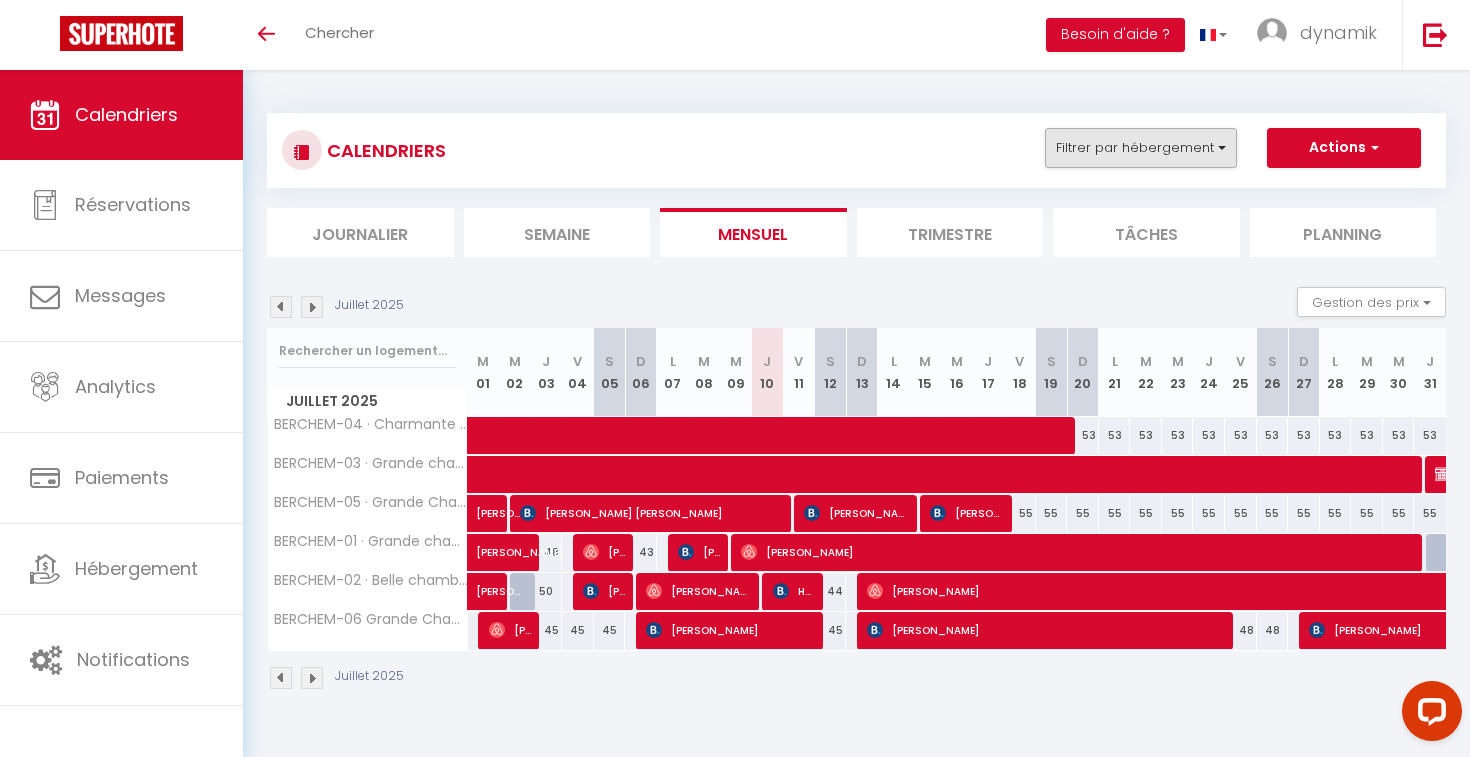 click on "Filtrer par hébergement" at bounding box center (1141, 148) 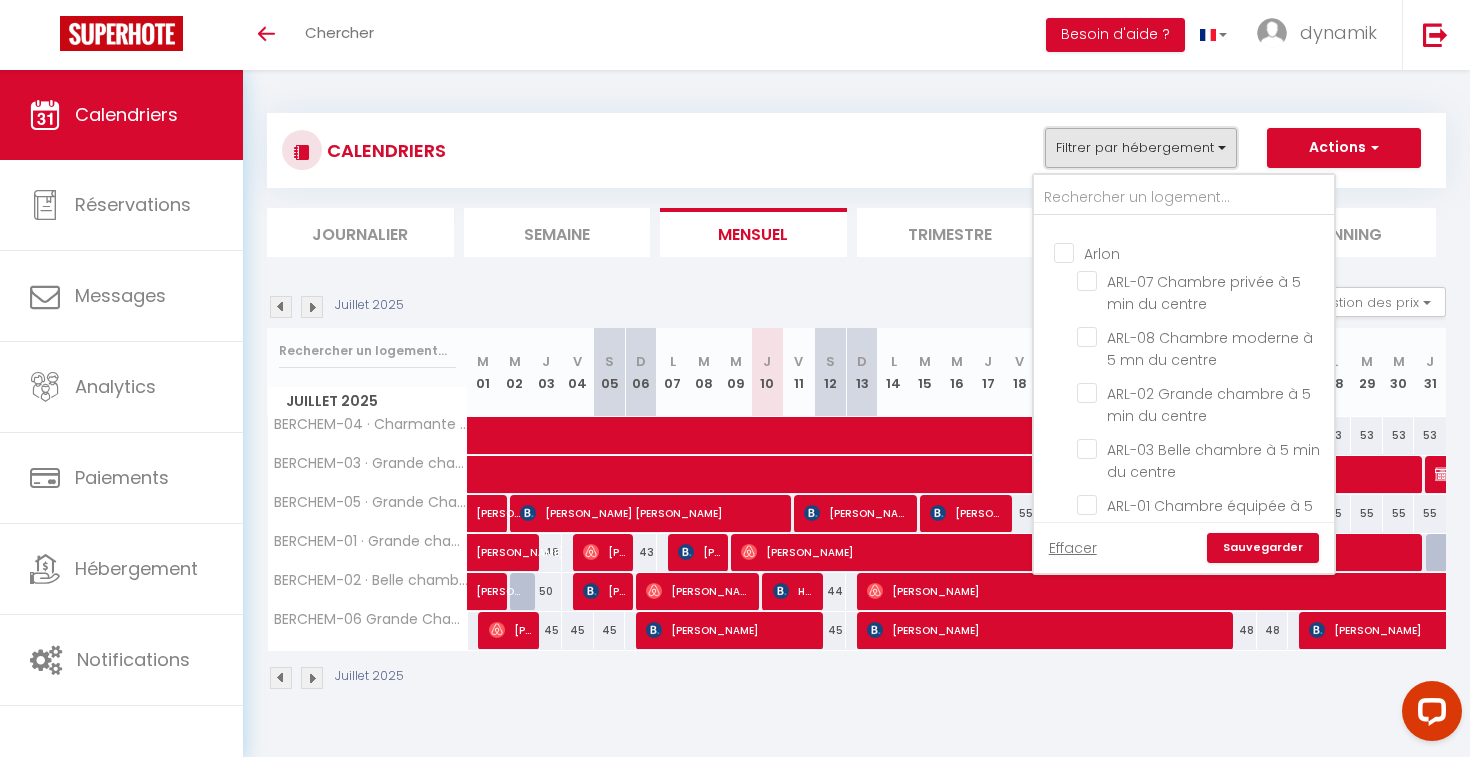 scroll, scrollTop: 1053, scrollLeft: 0, axis: vertical 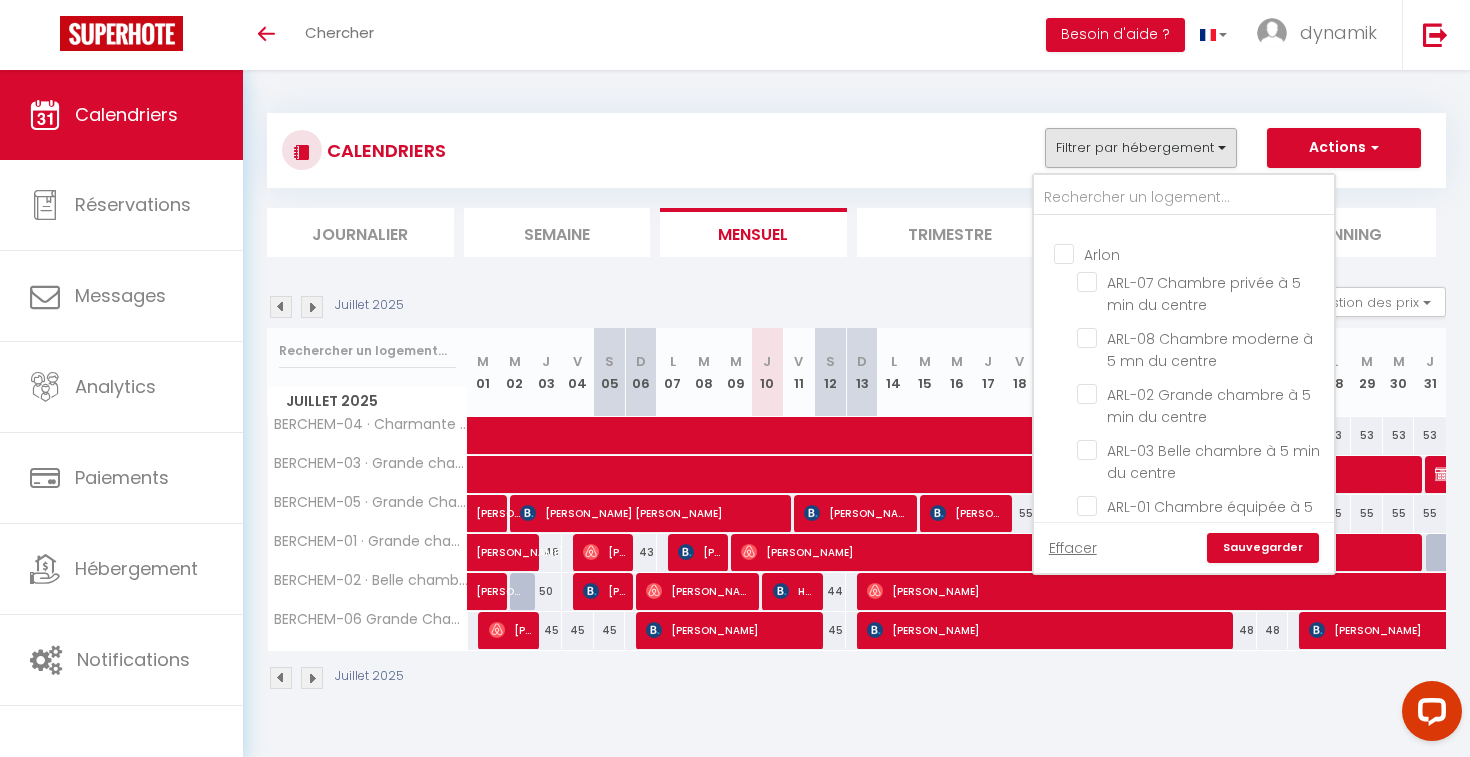 click on "Arlon" at bounding box center [1204, 253] 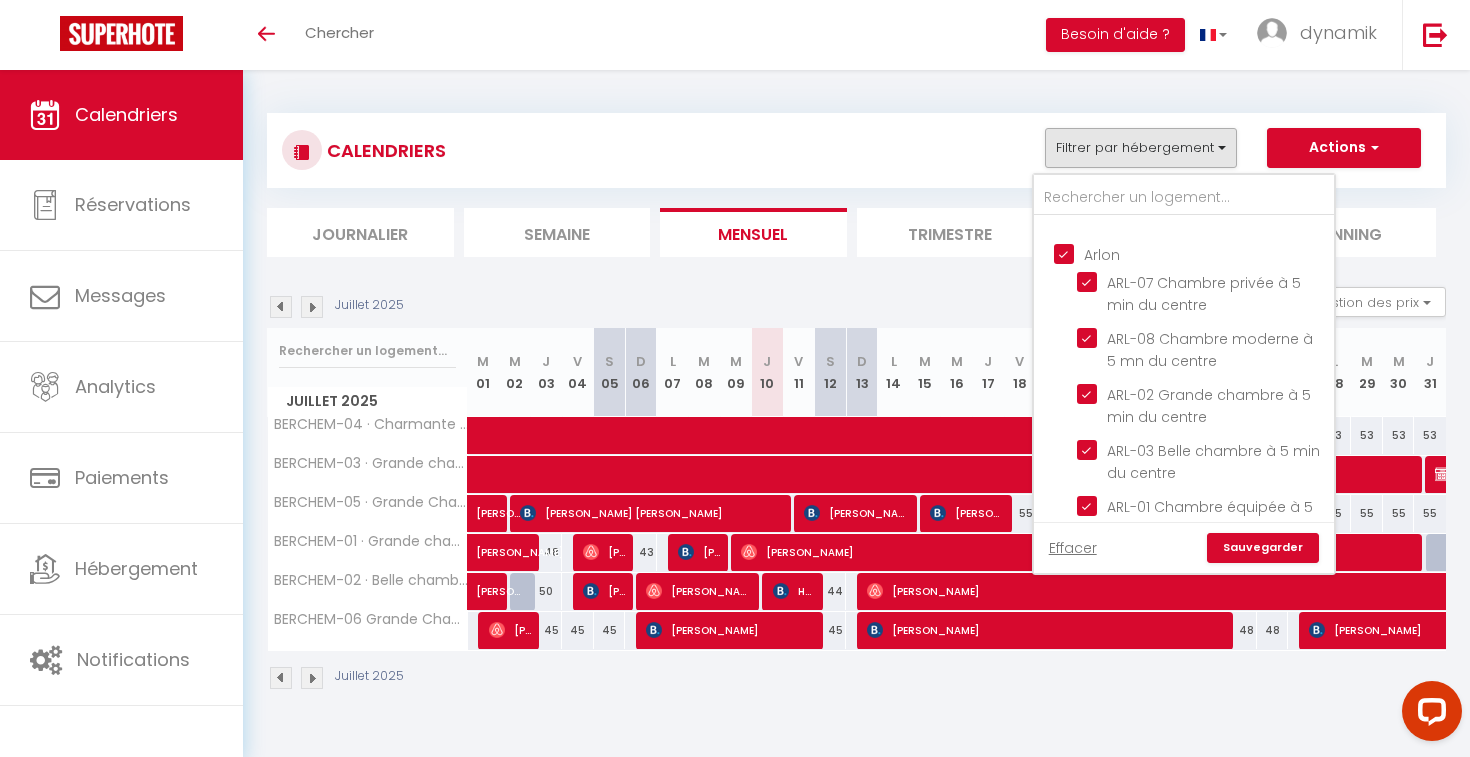 checkbox on "true" 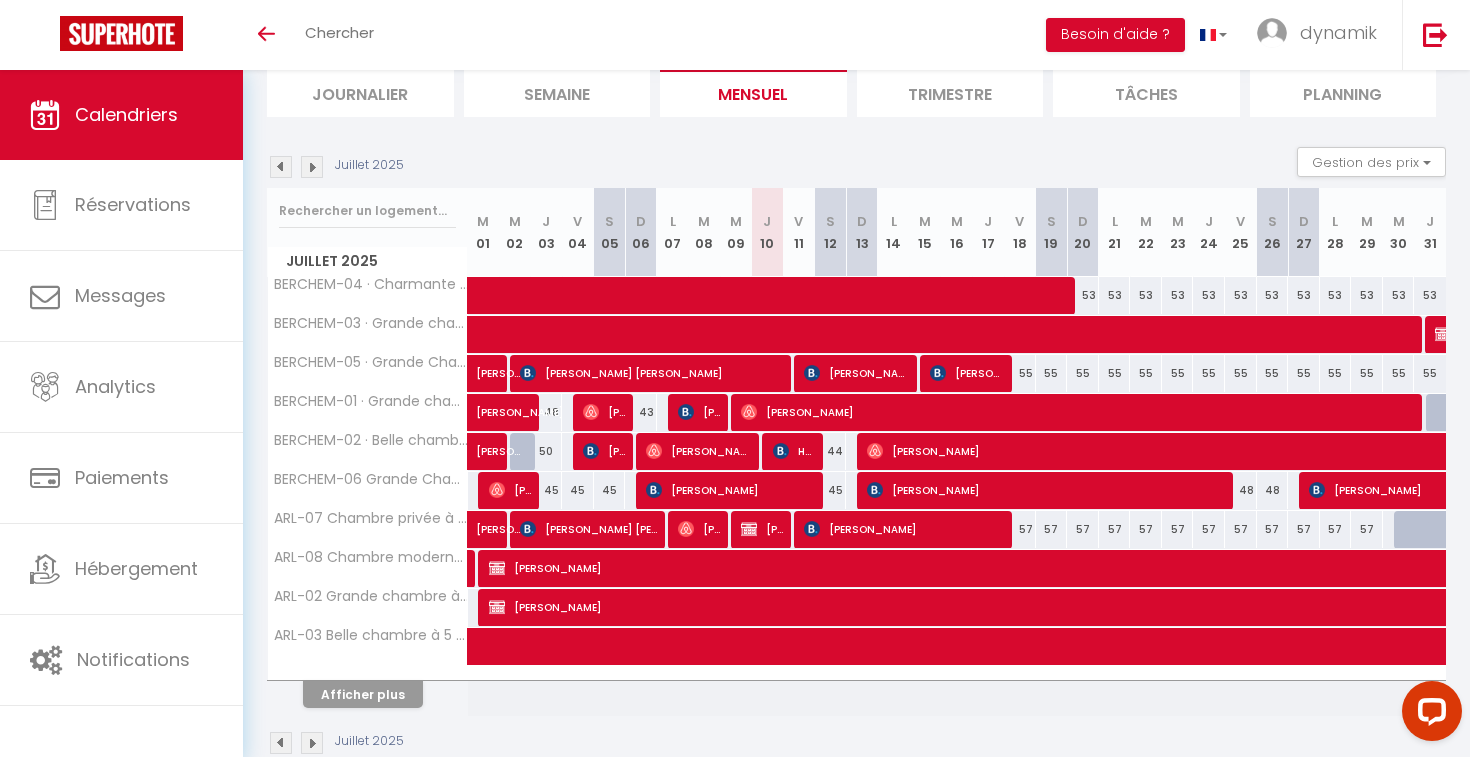 scroll, scrollTop: 153, scrollLeft: 0, axis: vertical 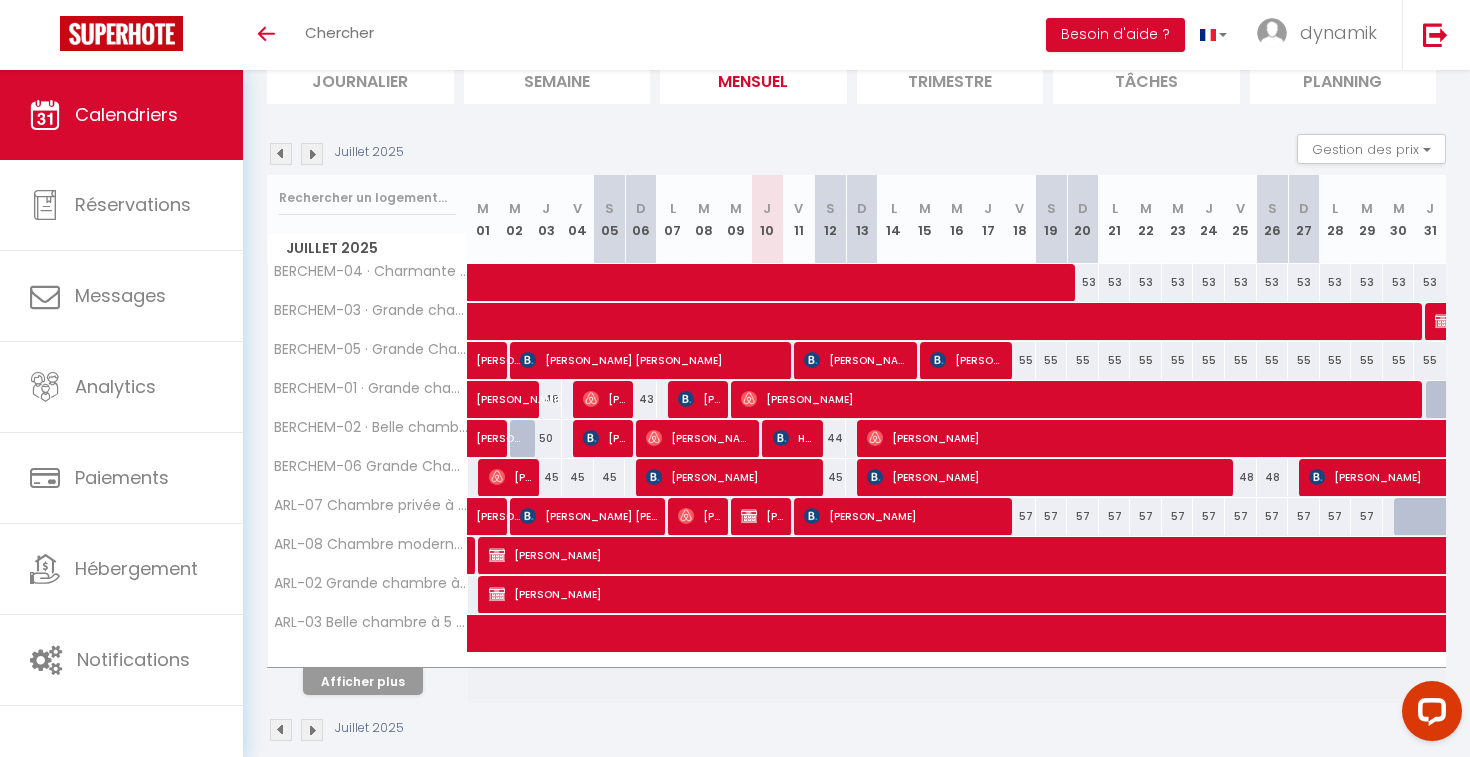 click on "Afficher plus" at bounding box center [363, 681] 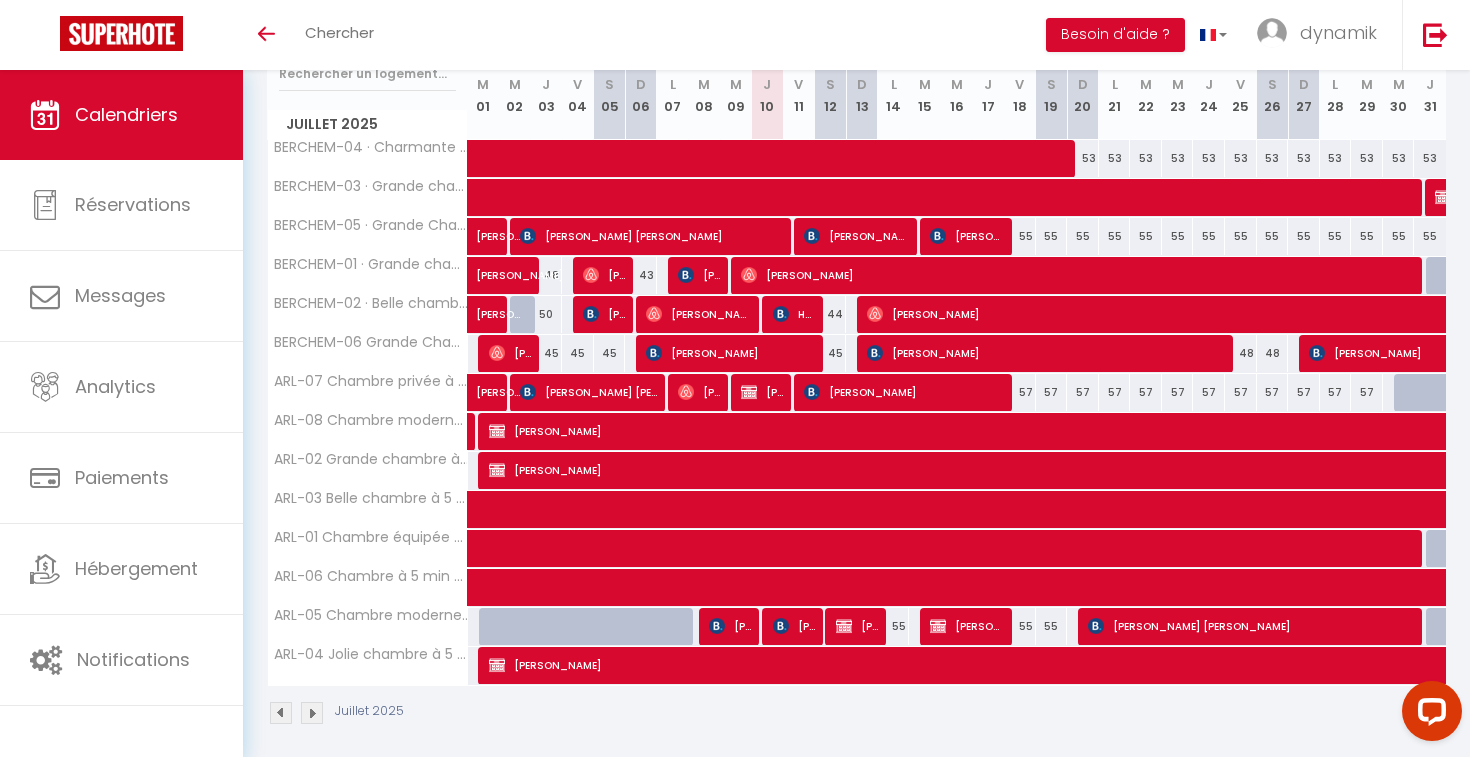 scroll, scrollTop: 278, scrollLeft: 0, axis: vertical 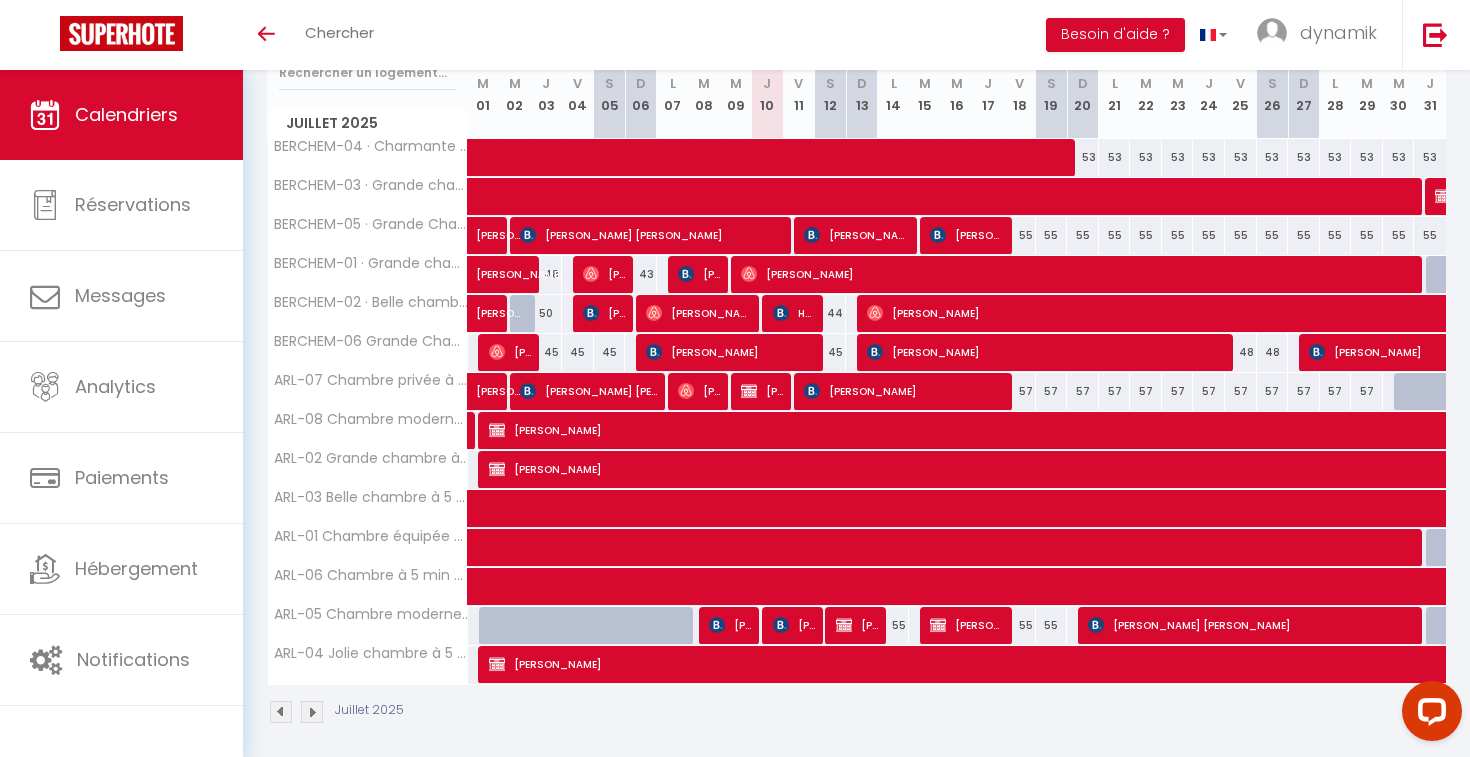 click on "[PERSON_NAME]" at bounding box center [730, 625] 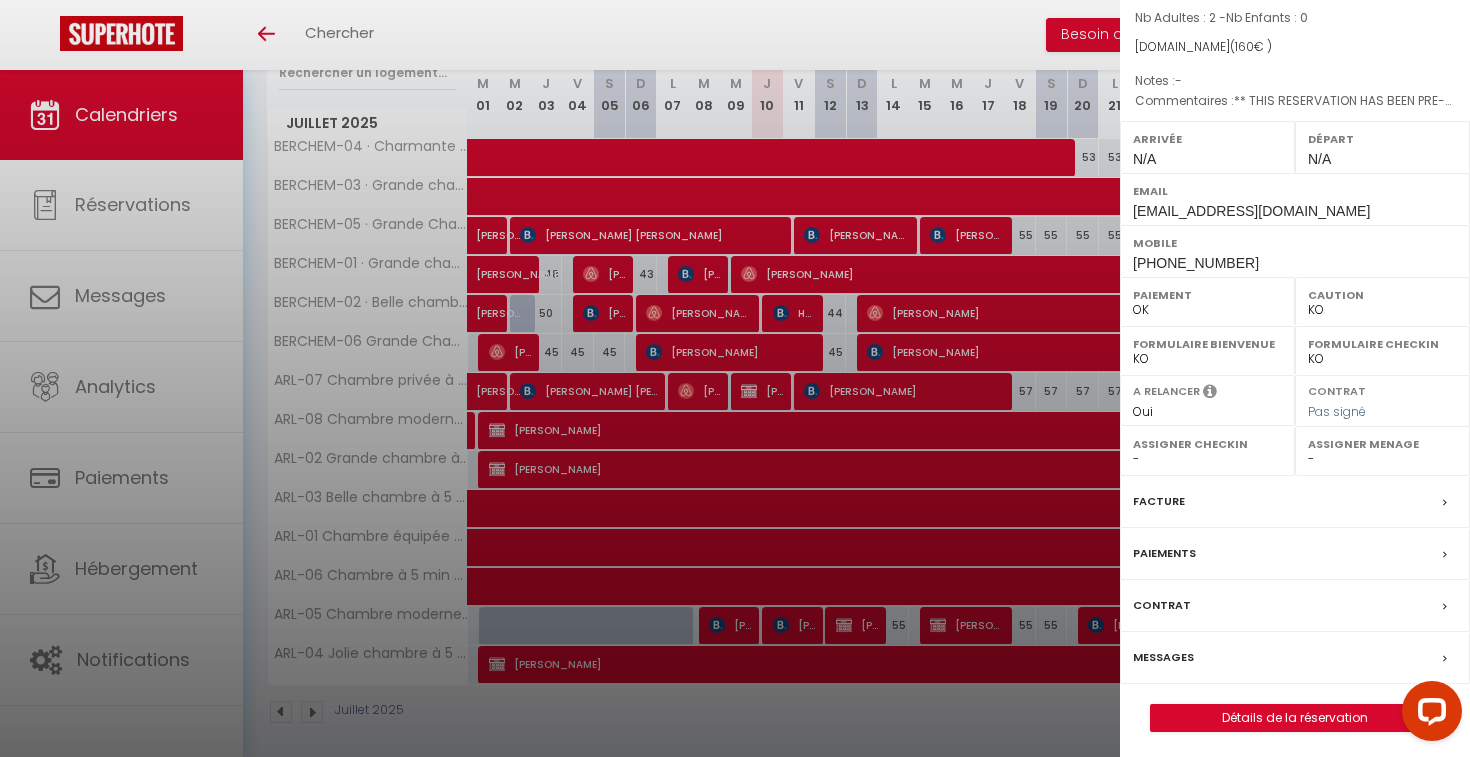 scroll, scrollTop: 189, scrollLeft: 0, axis: vertical 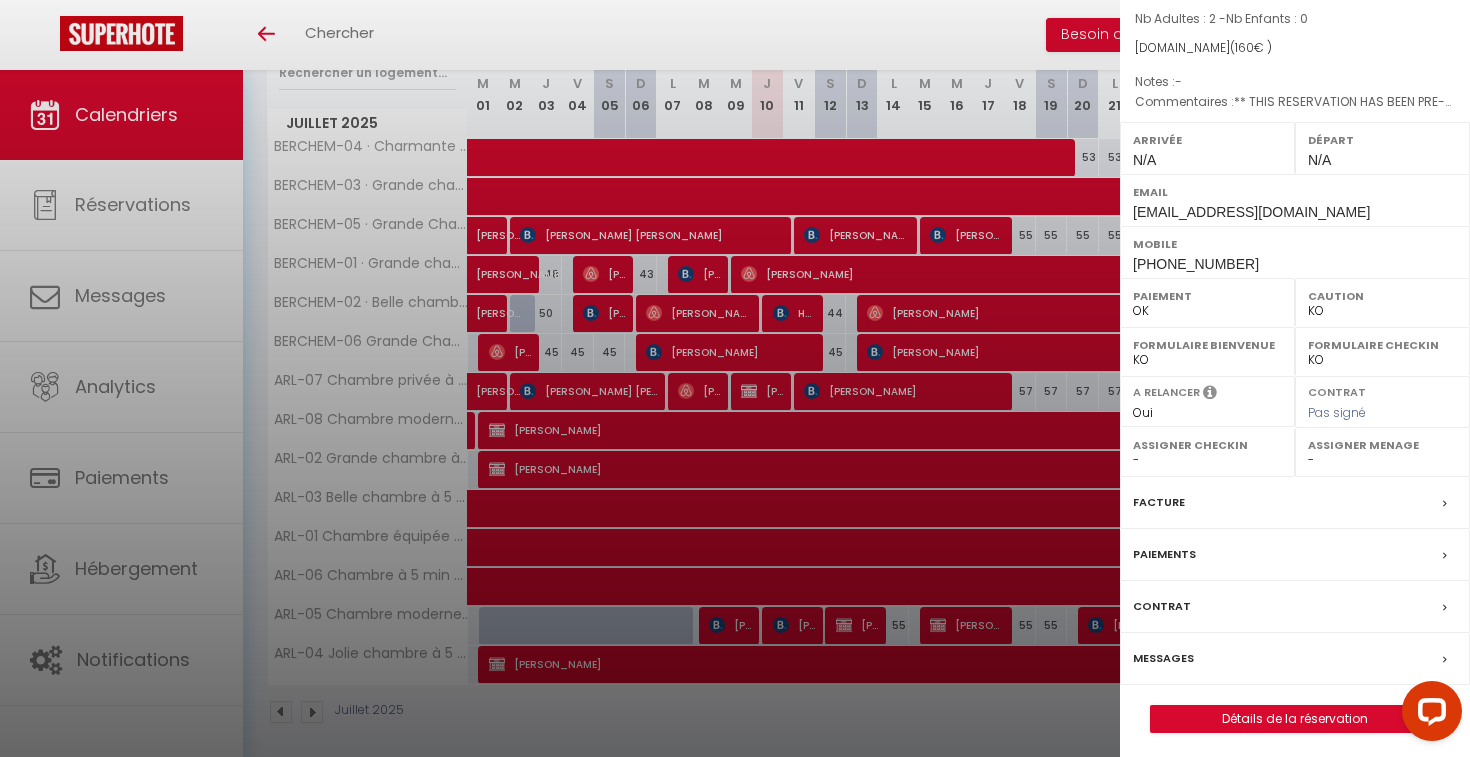 click at bounding box center (735, 378) 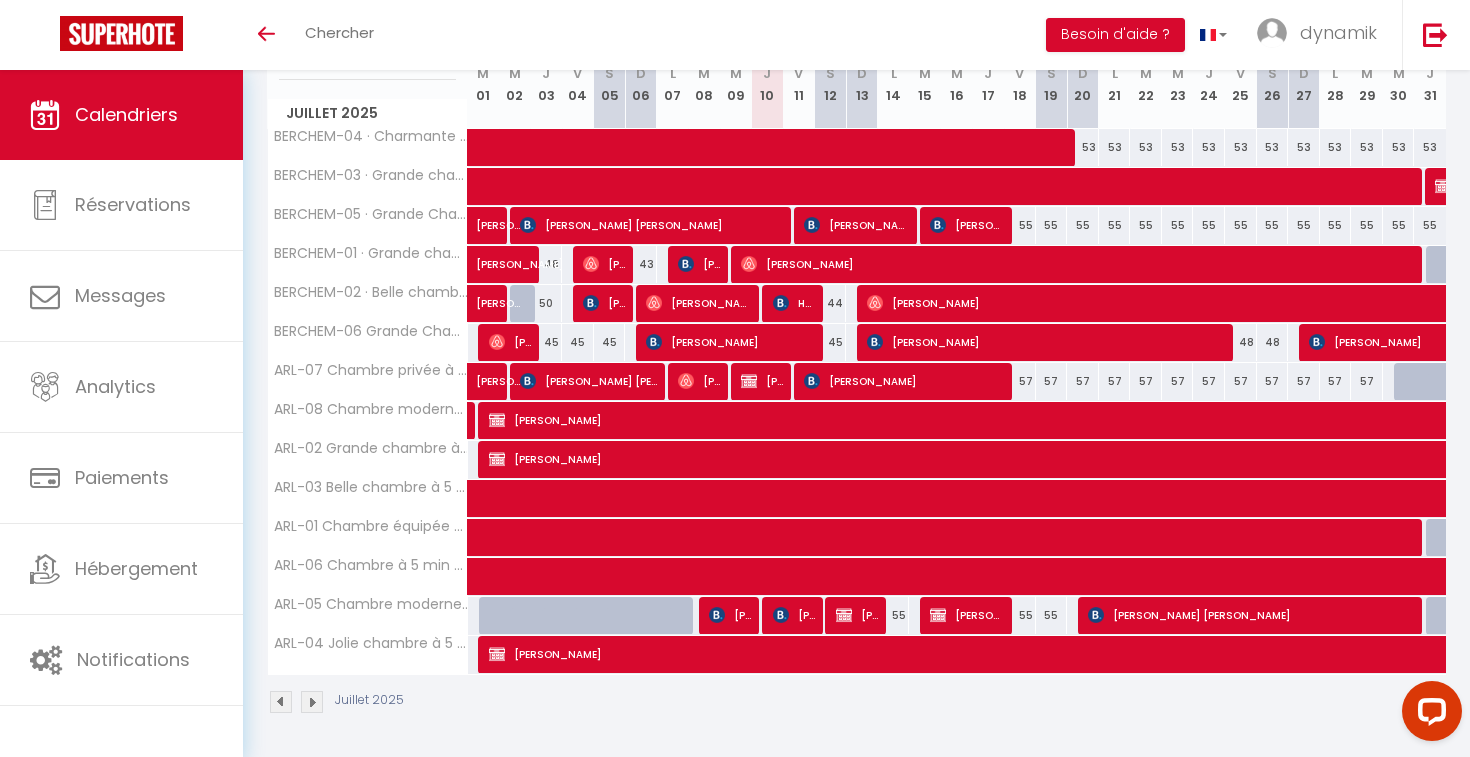 scroll, scrollTop: 287, scrollLeft: 0, axis: vertical 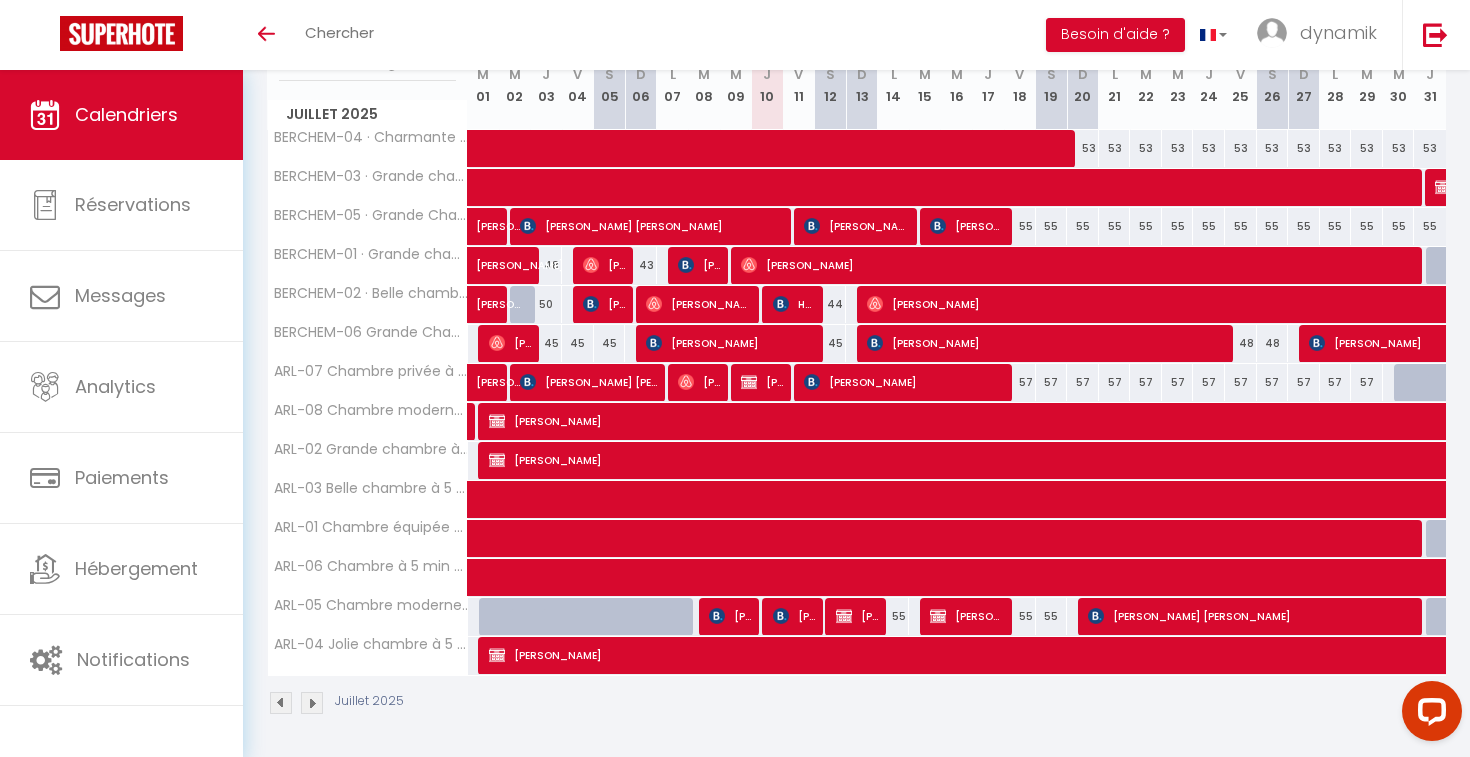 click on "[PERSON_NAME]" at bounding box center [730, 616] 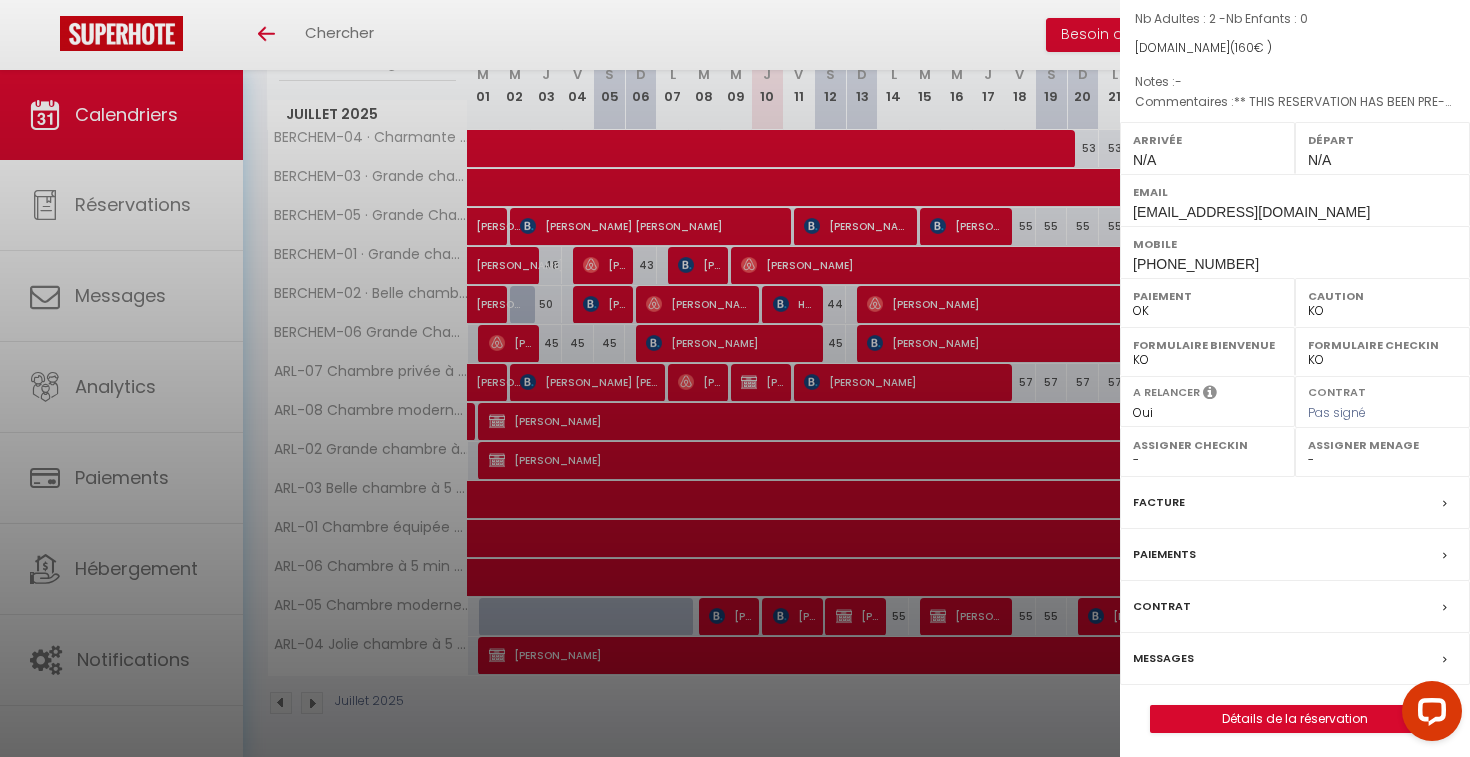 click on "Messages" at bounding box center (1295, 659) 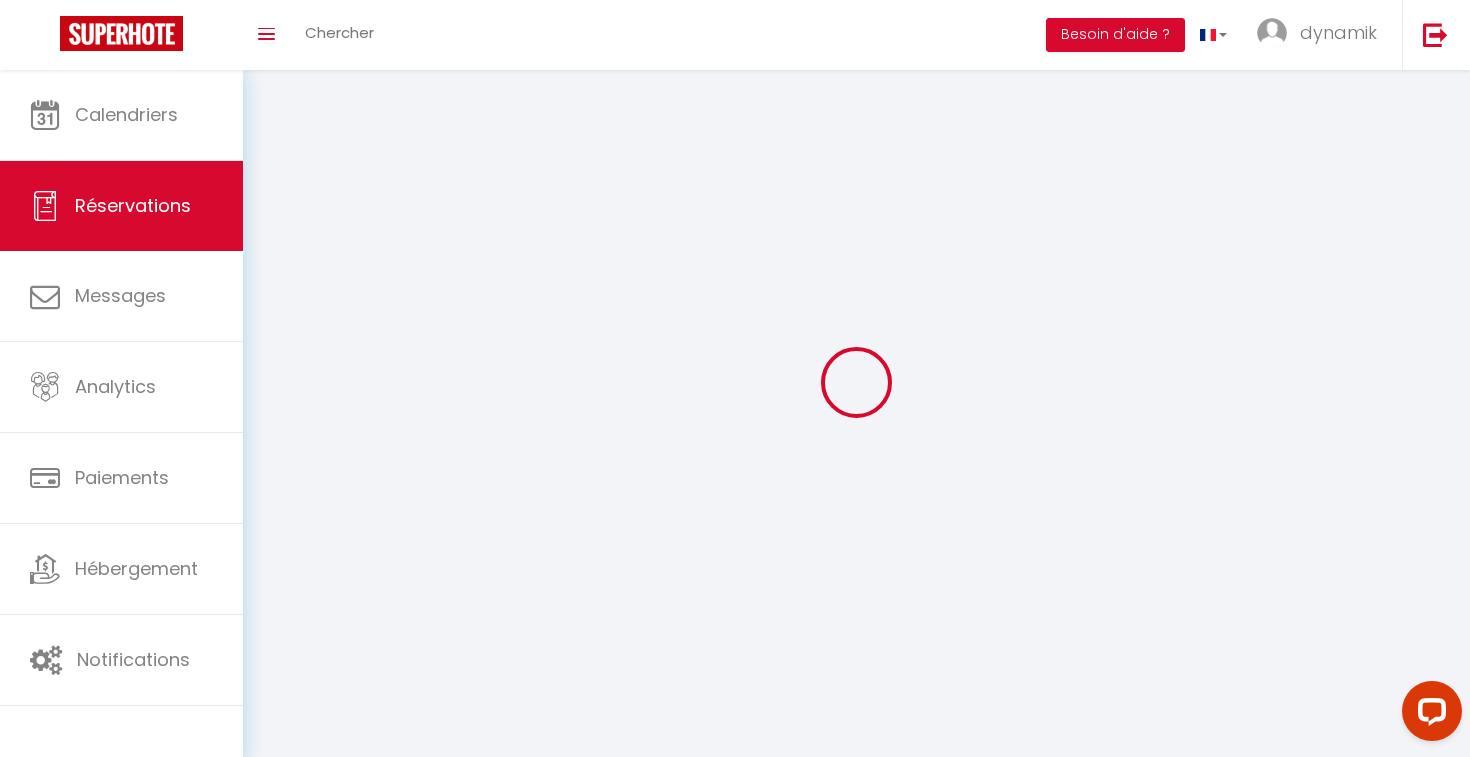 select 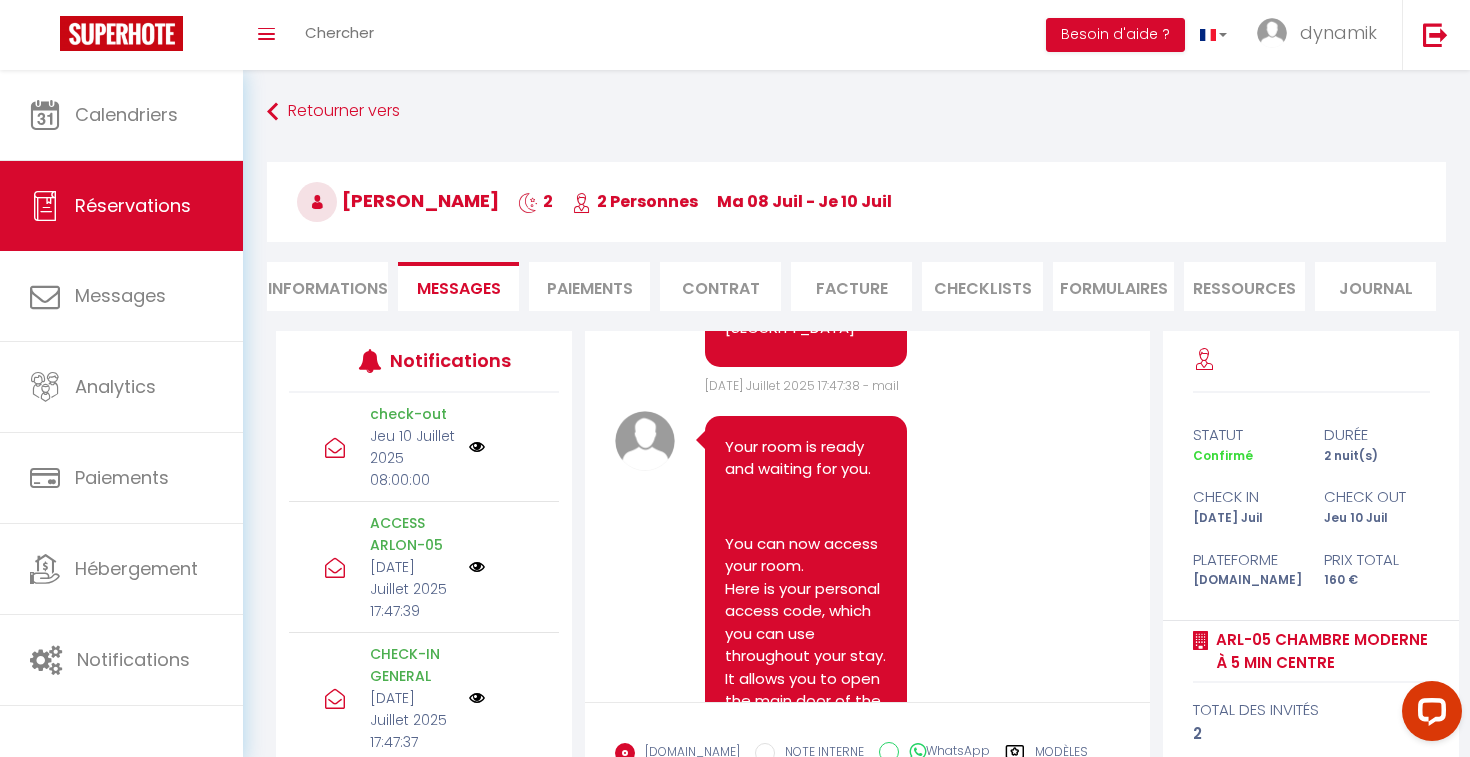 scroll, scrollTop: 1707, scrollLeft: 0, axis: vertical 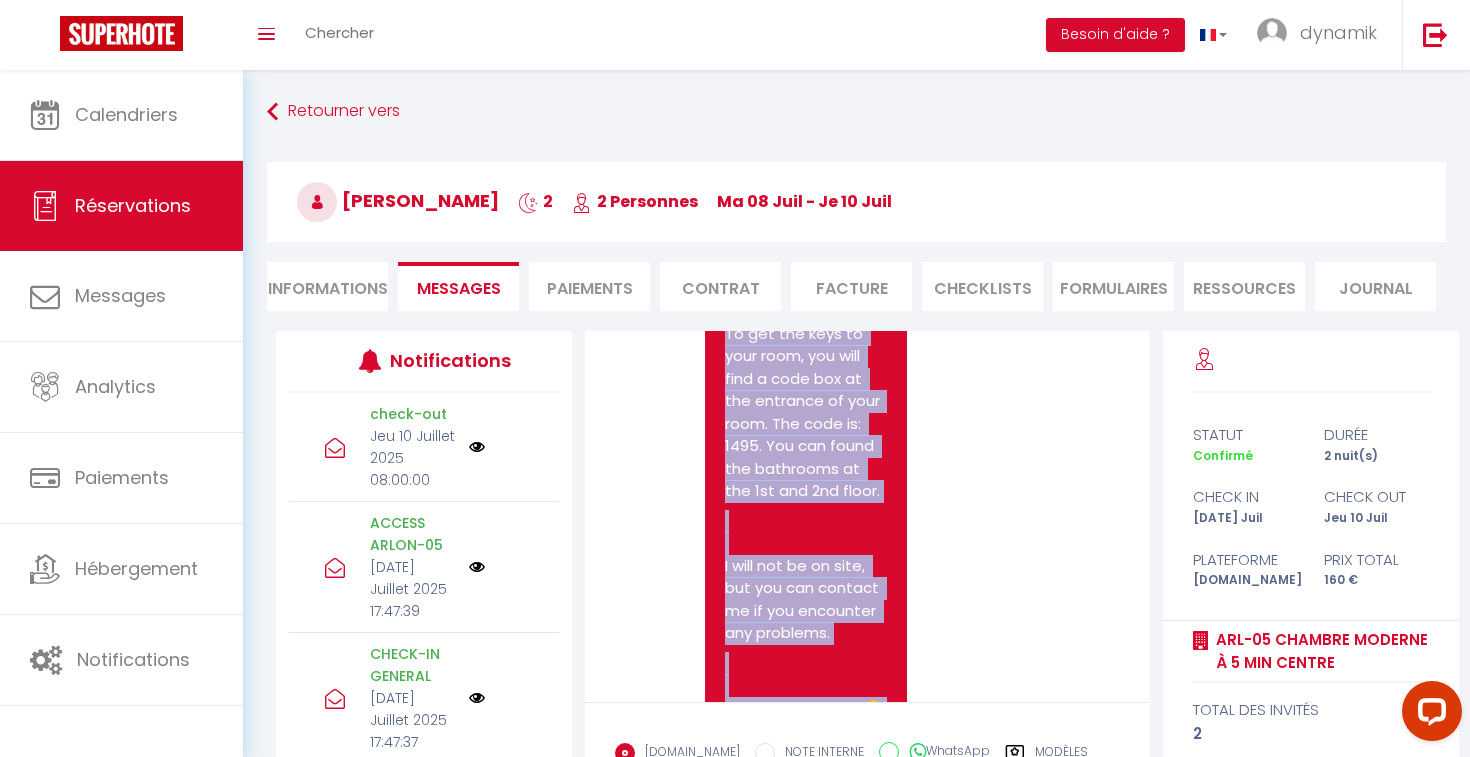 drag, startPoint x: 726, startPoint y: 396, endPoint x: 852, endPoint y: 665, distance: 297.04712 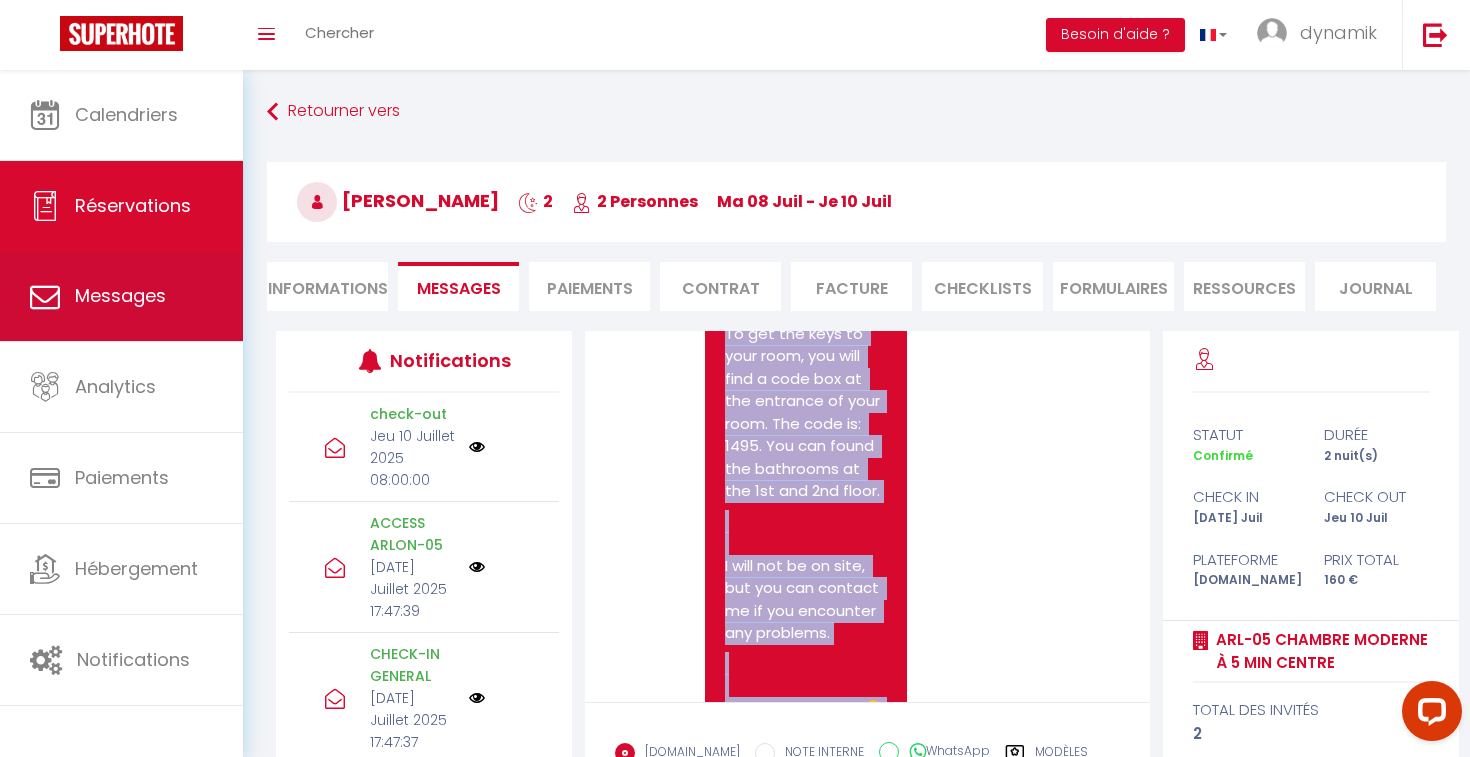 click on "Messages" at bounding box center [121, 296] 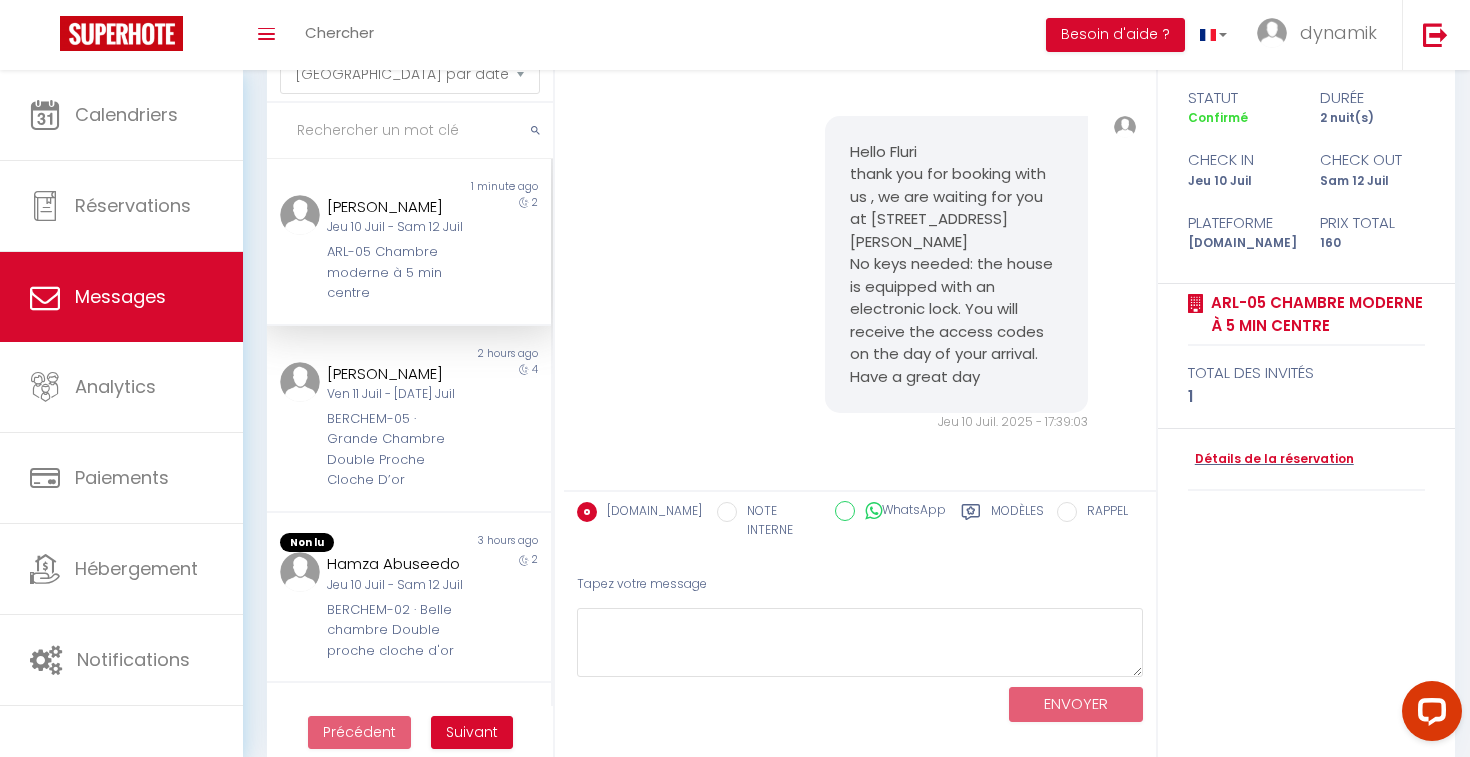 scroll, scrollTop: 121, scrollLeft: 0, axis: vertical 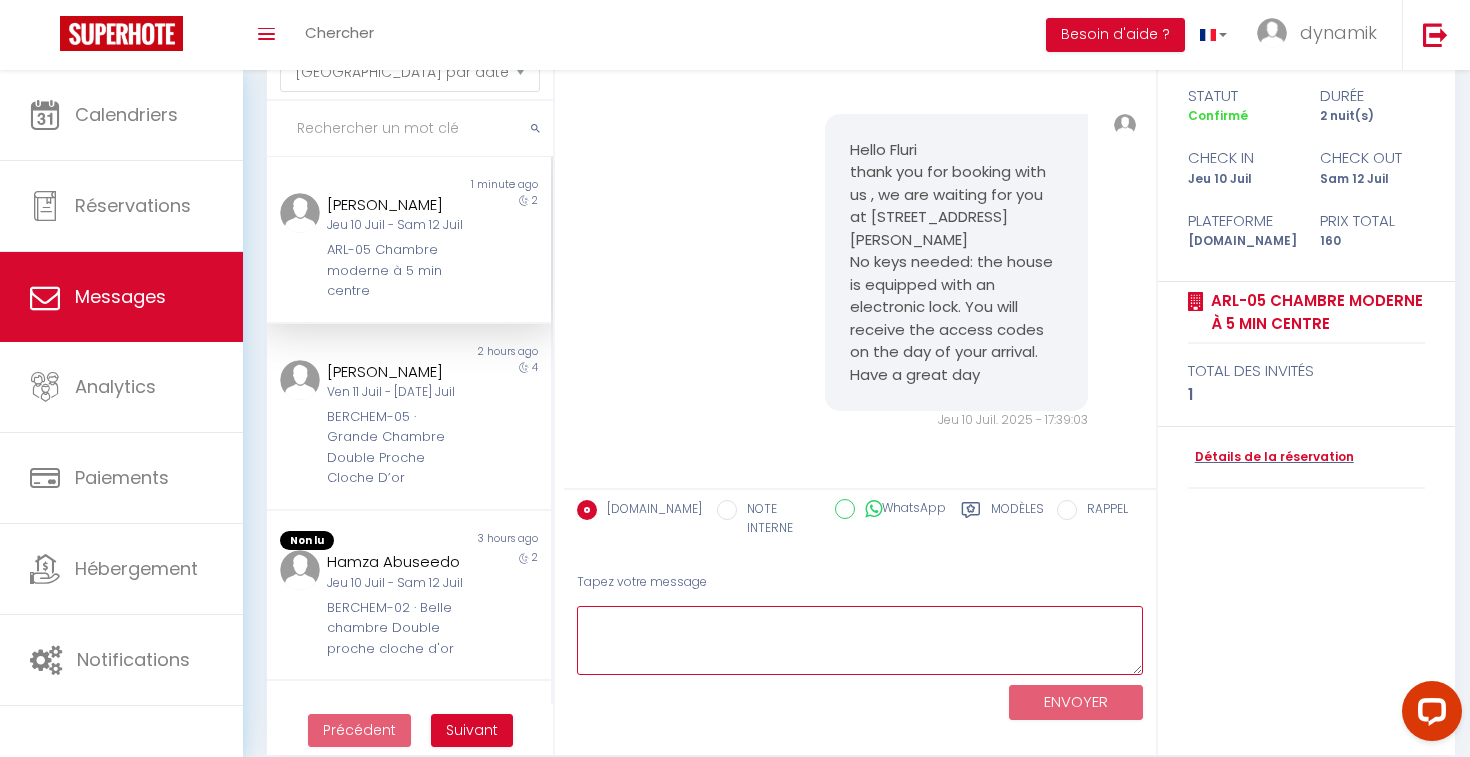 click at bounding box center (860, 640) 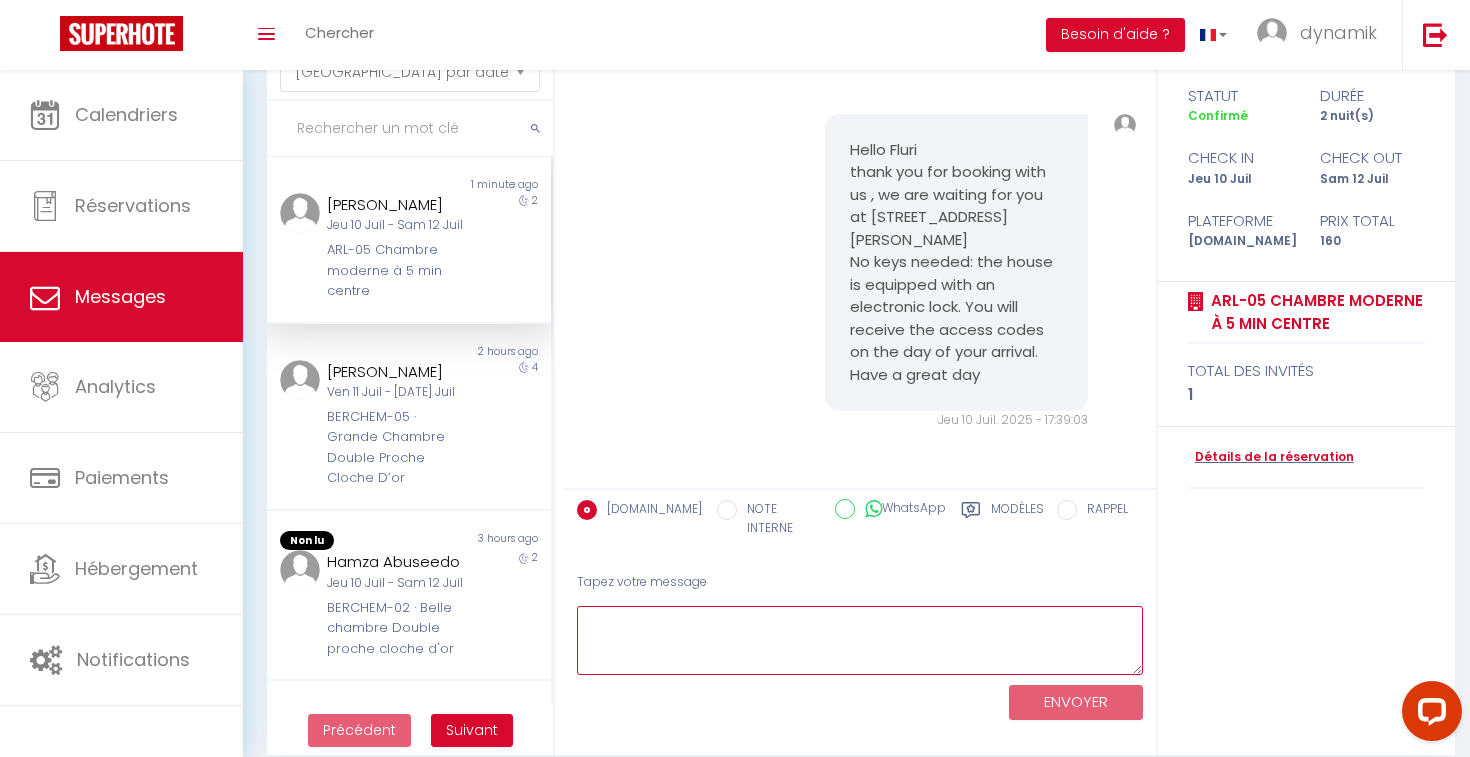 paste on "Your room is ready and waiting for you.
You can now access your room.
Here is your personal access code, which you can use throughout your stay. It allows you to open the main door of the house.
YOUR ACCESS CODE: 149555
Your room is on the 2nd floor, room number 5.
To get the keys to your room, you will find a code box at the entrance of your room. The code is: 1495. You can found the bathrooms at the 1st and 2nd floor.
I will not be on site, but you can contact me if you encounter any problems.
Have a great stay 😊" 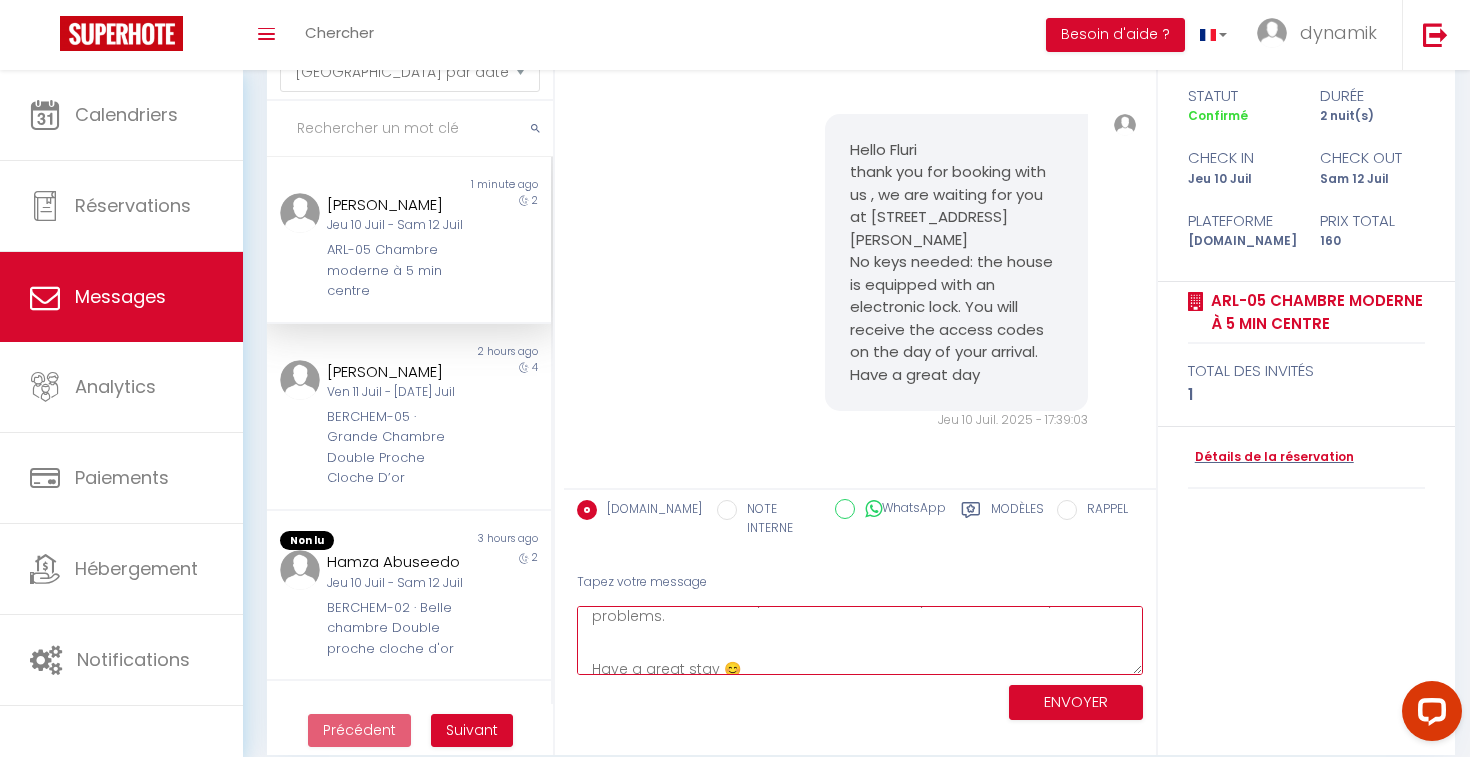 scroll, scrollTop: 333, scrollLeft: 0, axis: vertical 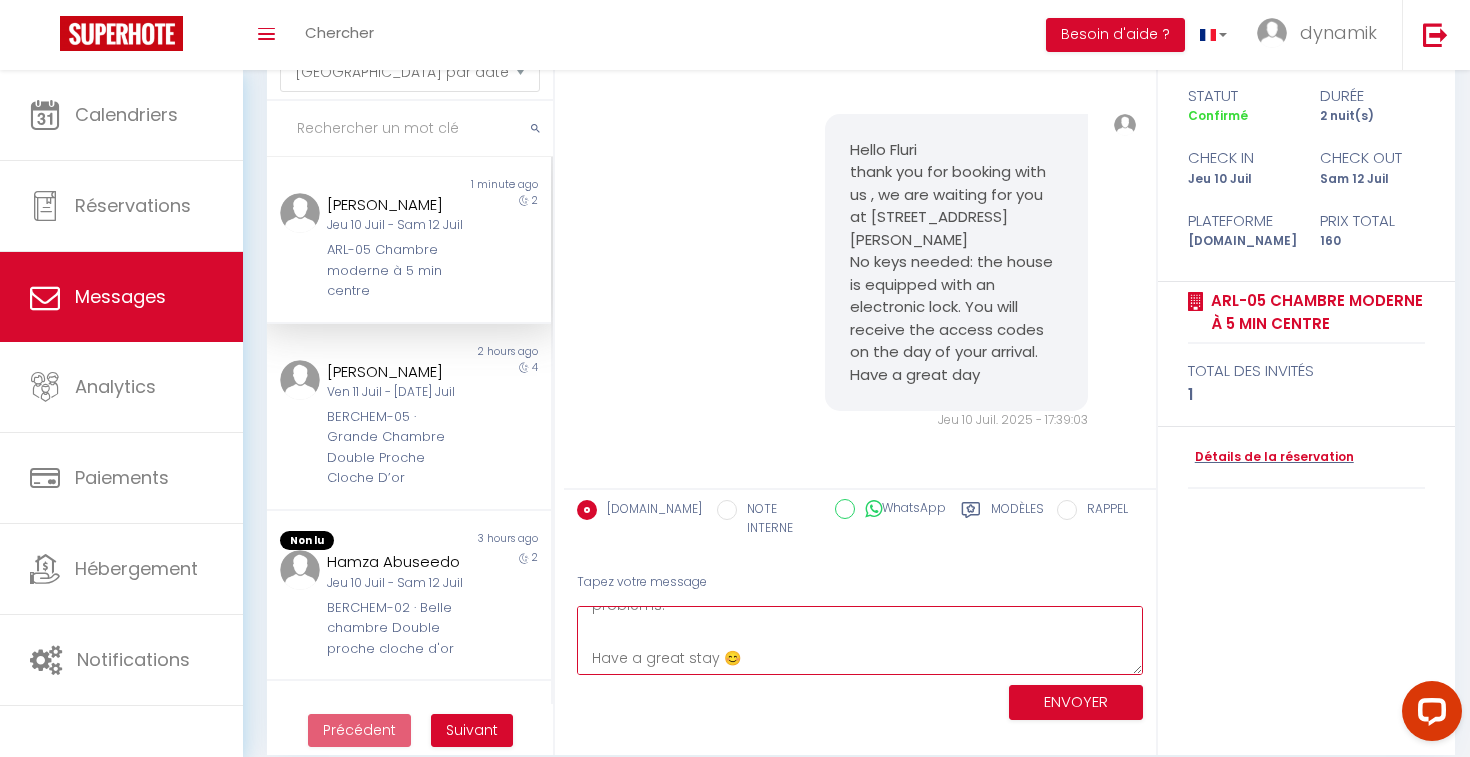 type on "Your room is ready and waiting for you.
You can now access your room.
Here is your personal access code, which you can use throughout your stay. It allows you to open the main door of the house.
YOUR ACCESS CODE: 149555
Your room is on the 2nd floor, room number 5.
To get the keys to your room, you will find a code box at the entrance of your room. The code is: 1495. You can found the bathrooms at the 1st and 2nd floor.
I will not be on site, but you can contact me if you encounter any problems.
Have a great stay 😊" 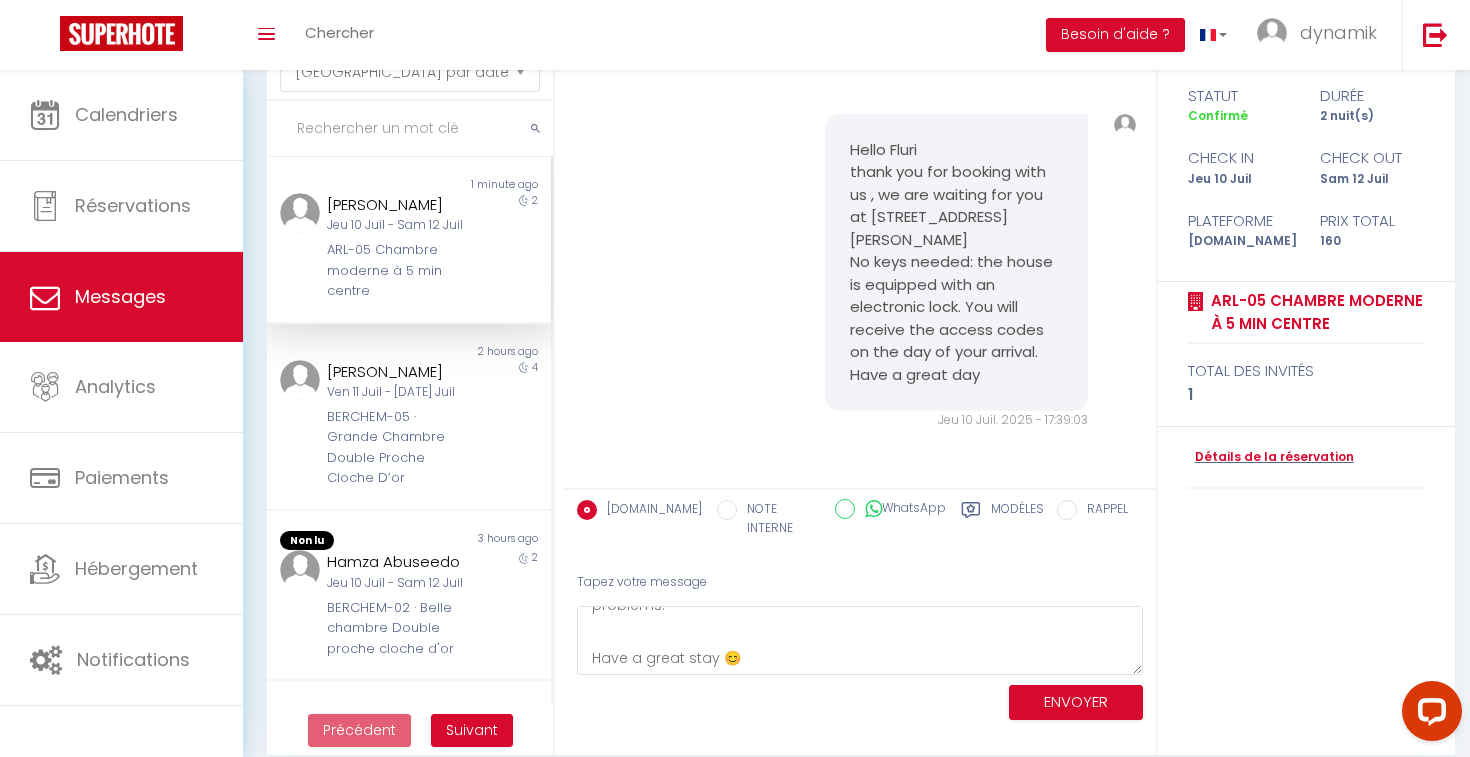 click on "ENVOYER" at bounding box center (1076, 702) 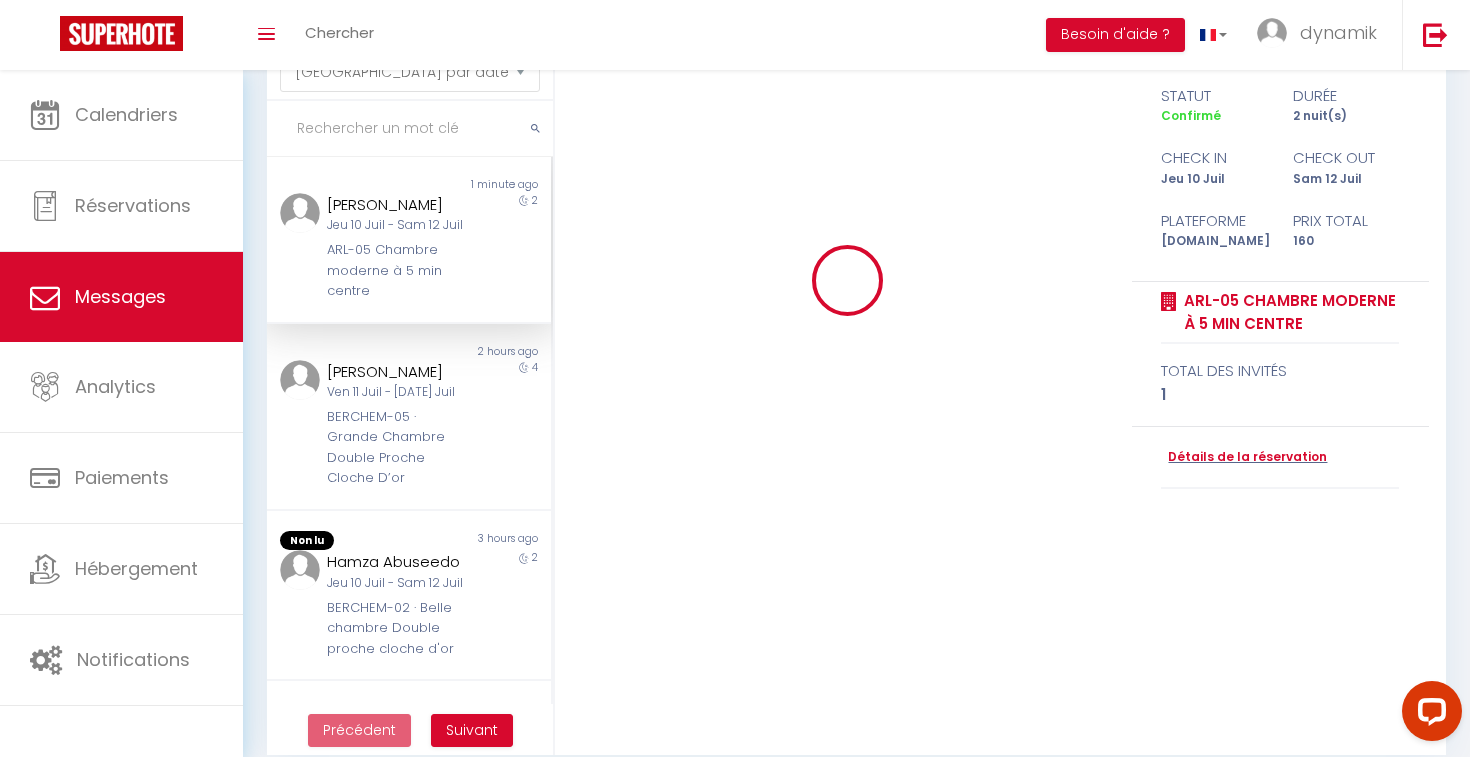 type 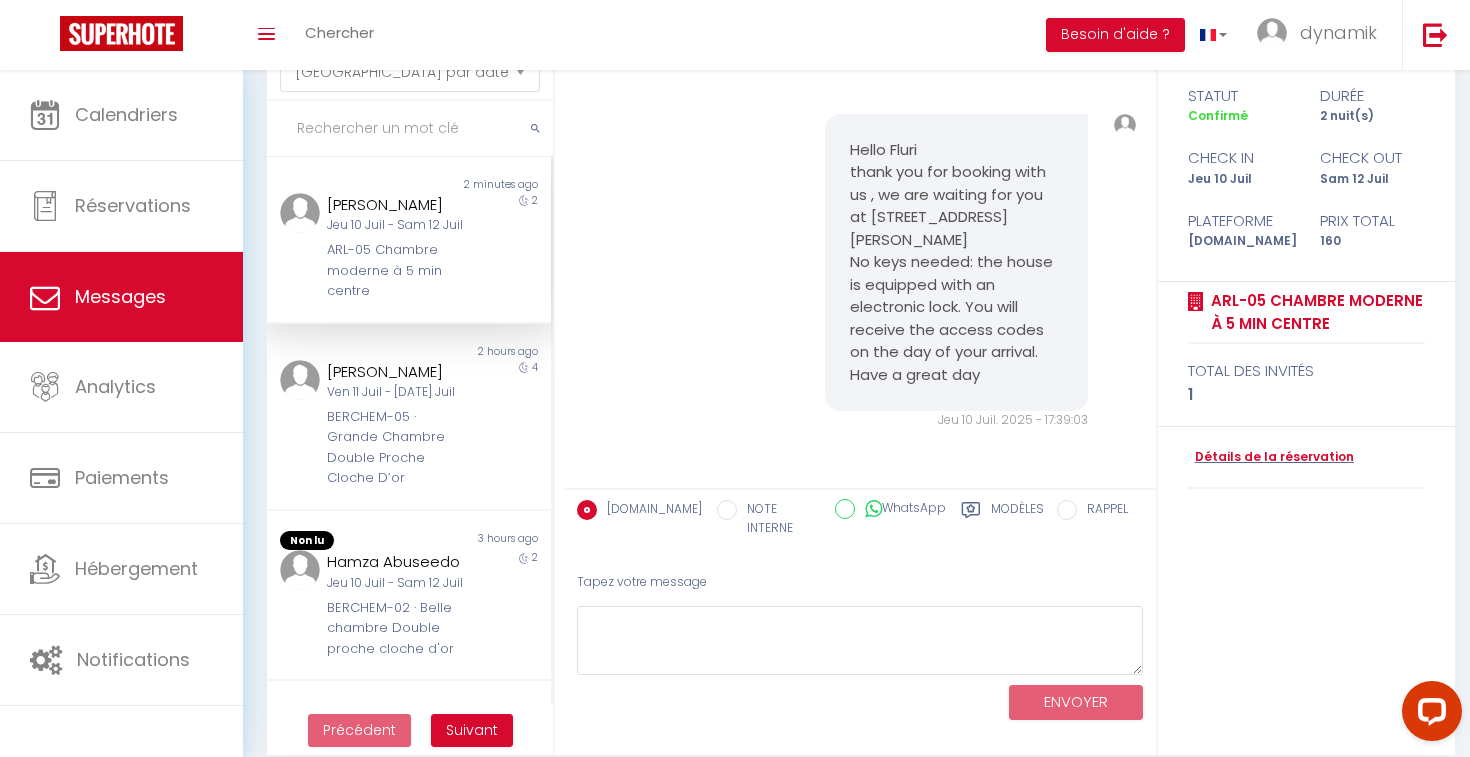 scroll, scrollTop: 826, scrollLeft: 0, axis: vertical 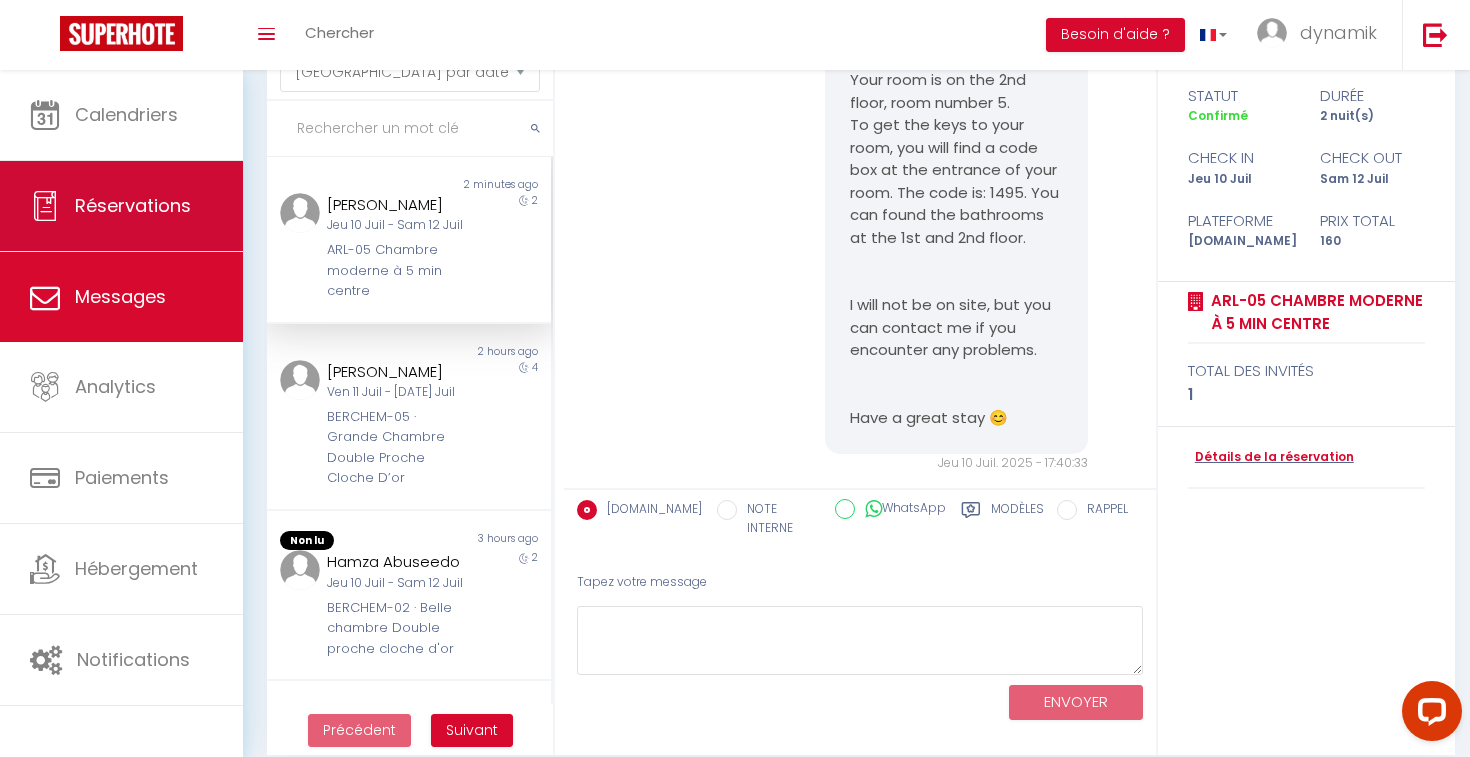 click on "Réservations" at bounding box center [121, 206] 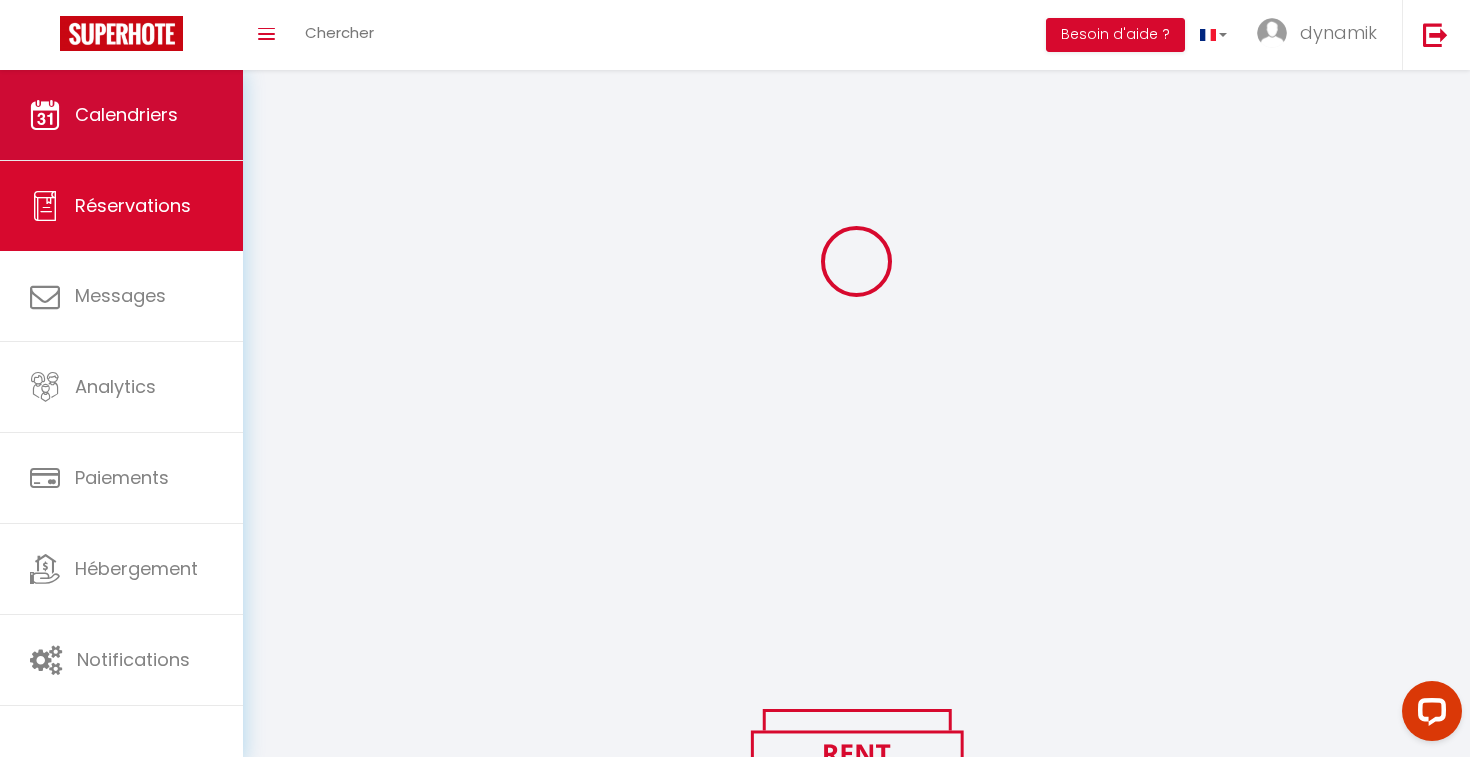 click on "Calendriers" at bounding box center [126, 114] 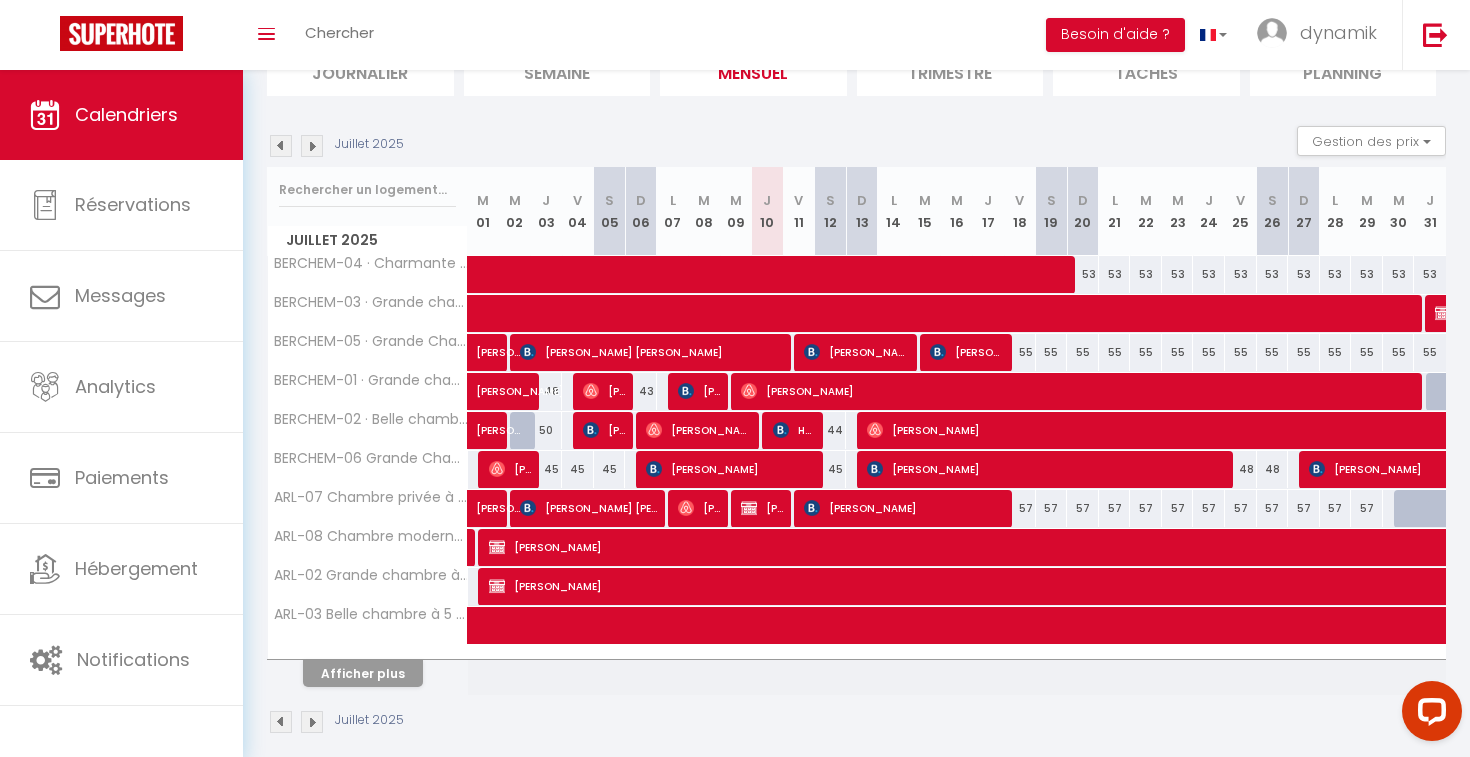 scroll, scrollTop: 160, scrollLeft: 0, axis: vertical 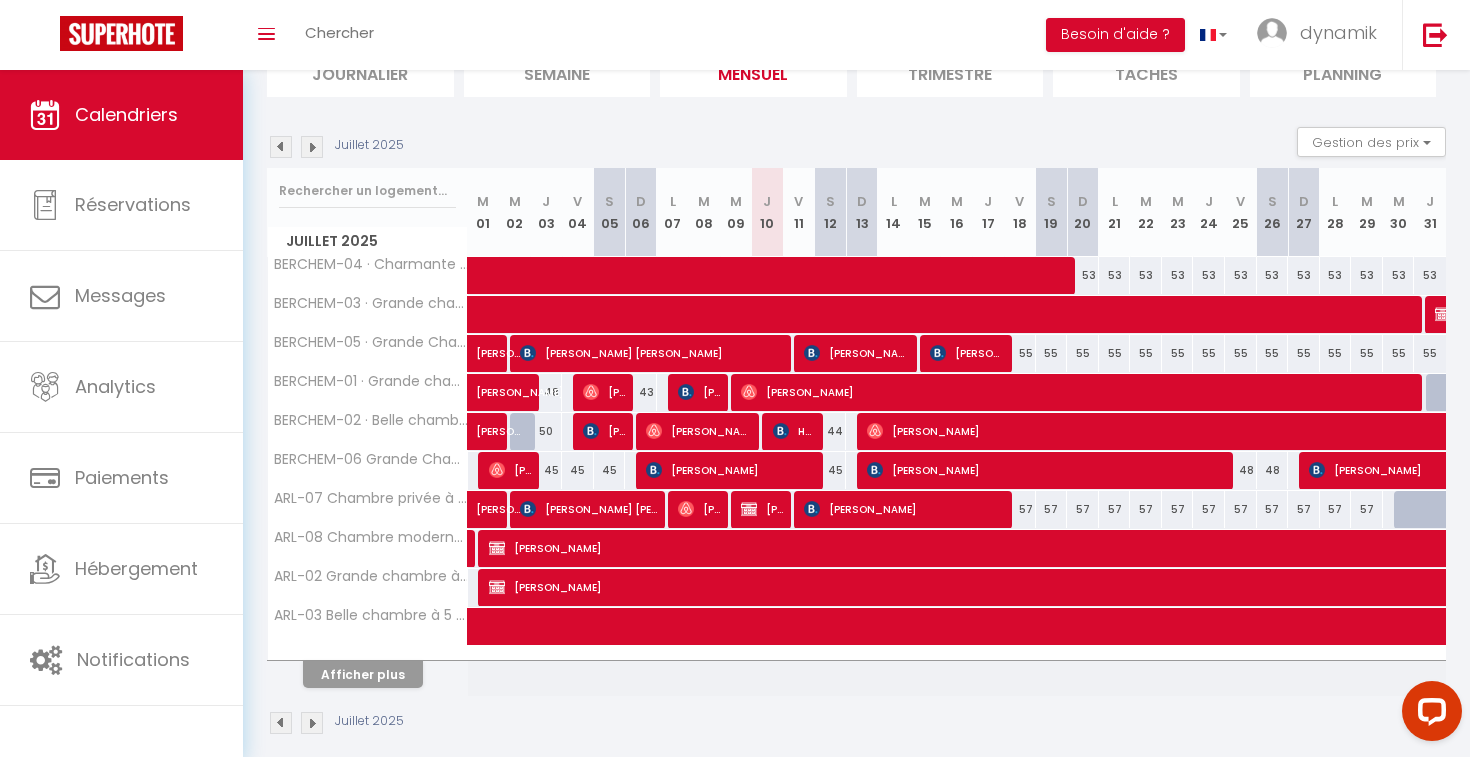 click on "Afficher plus" at bounding box center [363, 674] 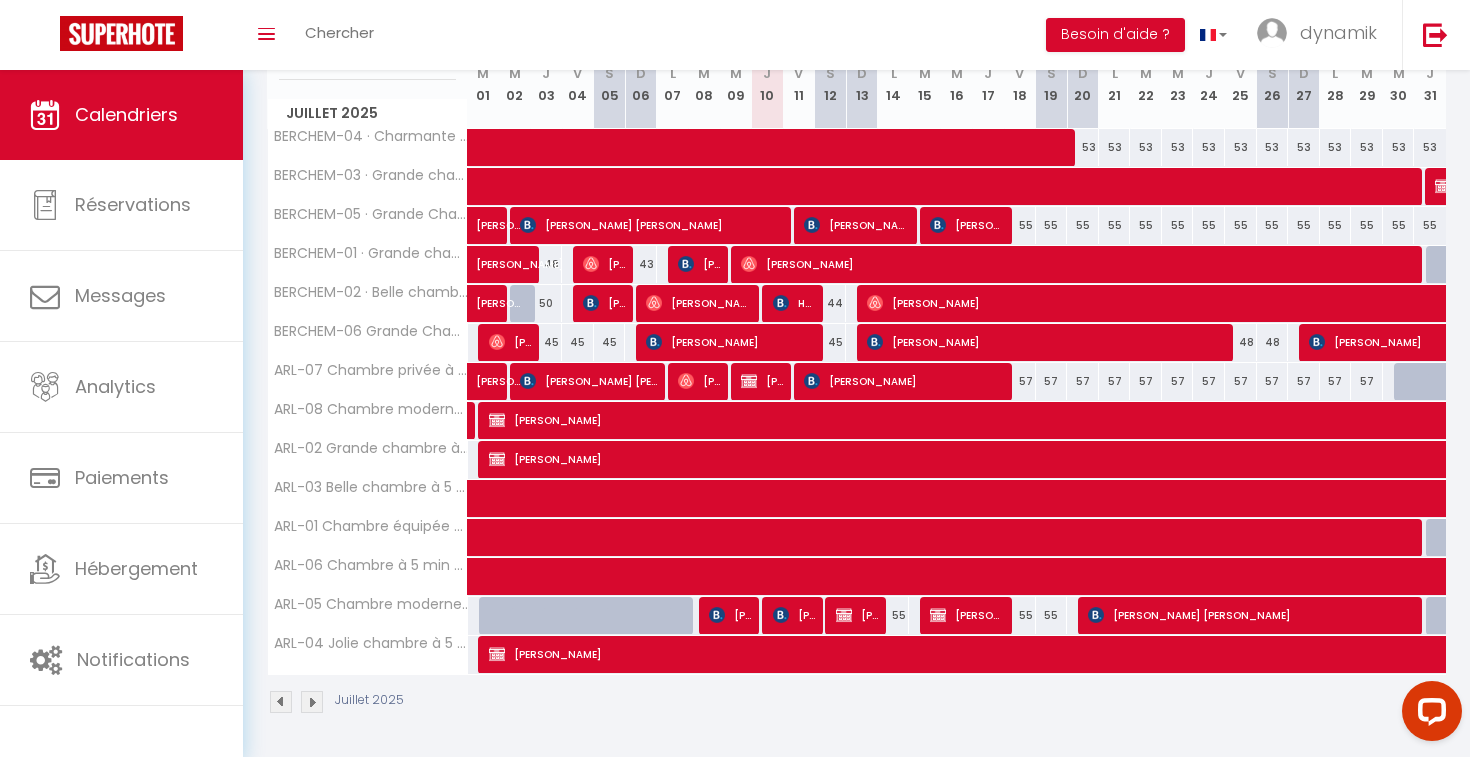 scroll, scrollTop: 287, scrollLeft: 0, axis: vertical 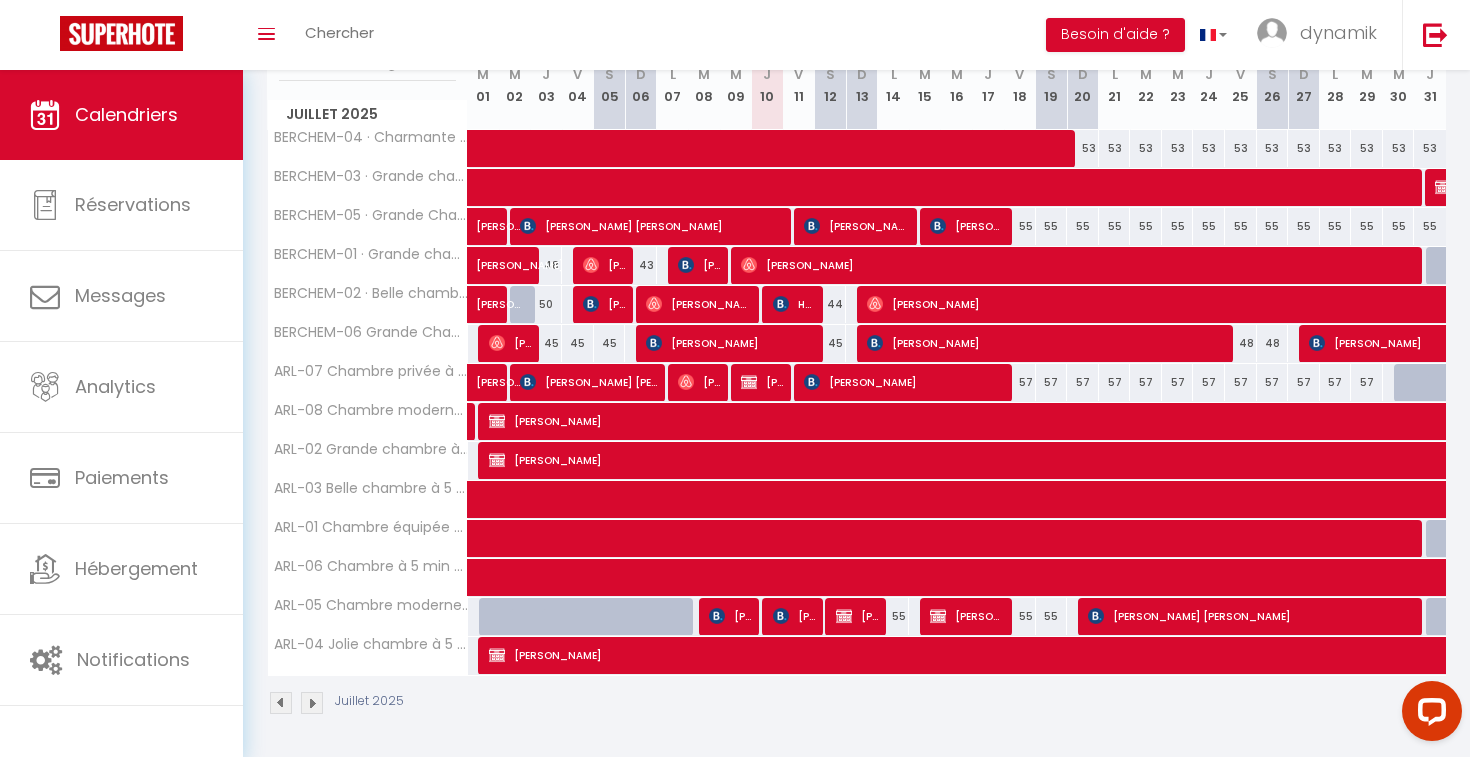 drag, startPoint x: 720, startPoint y: 608, endPoint x: 720, endPoint y: 622, distance: 14 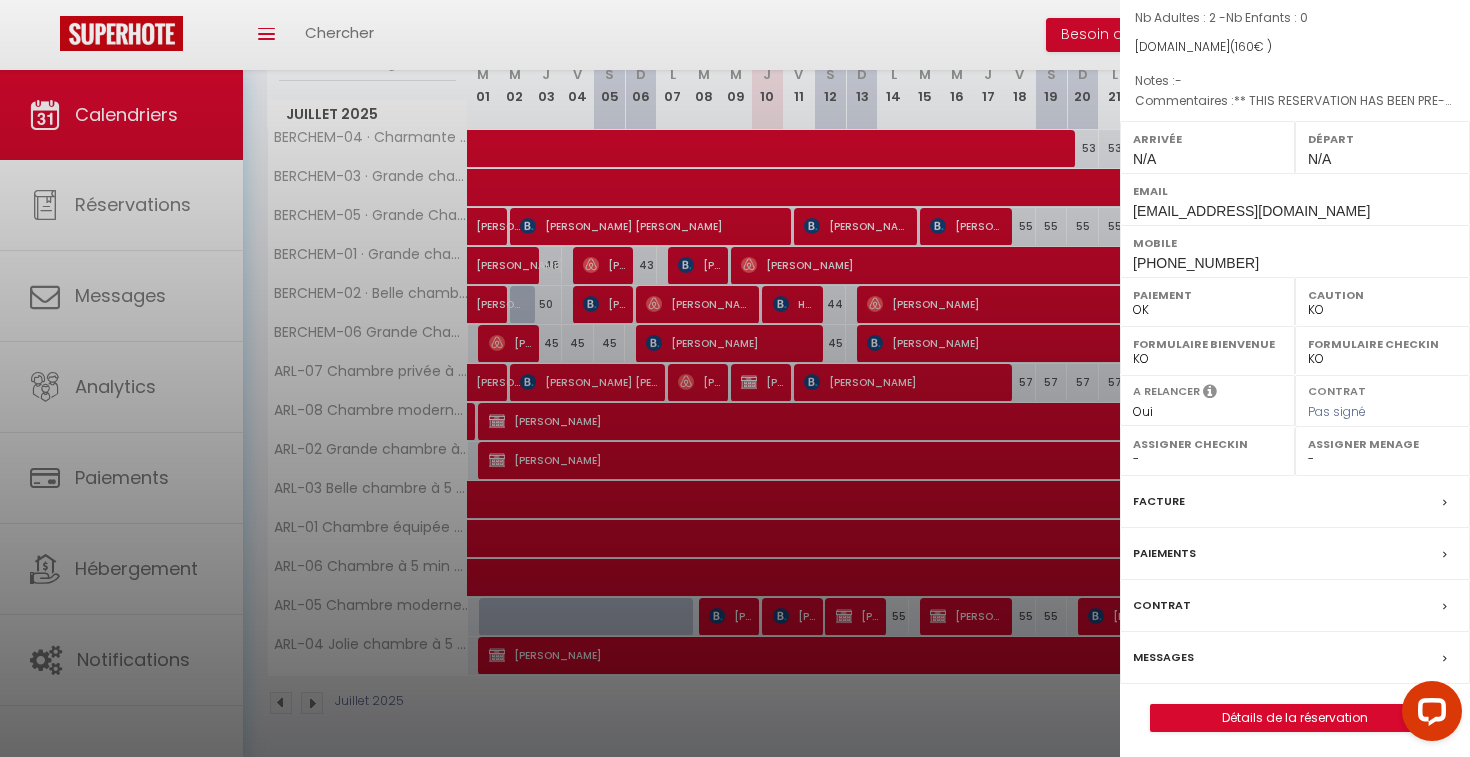 scroll, scrollTop: 189, scrollLeft: 0, axis: vertical 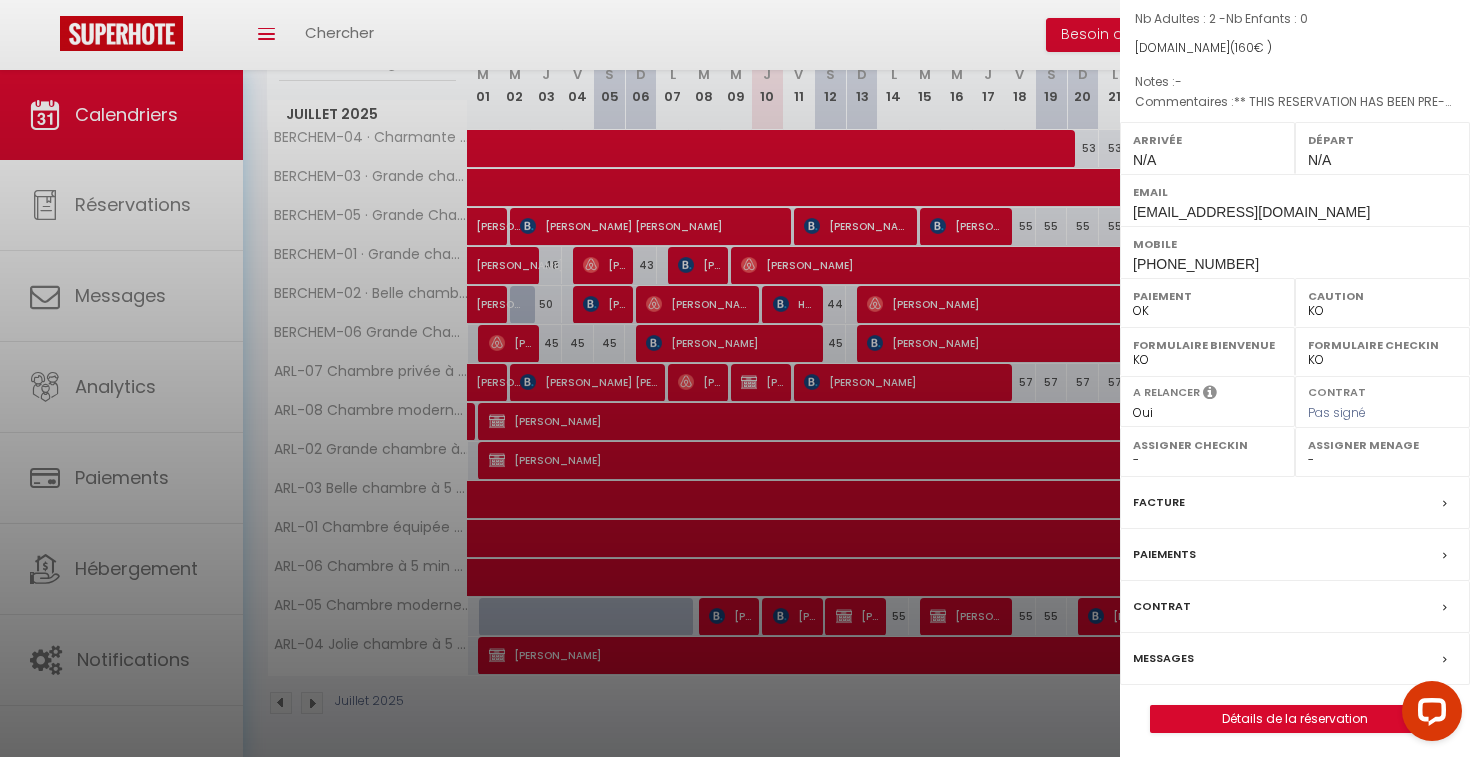 click on "Messages" at bounding box center (1295, 659) 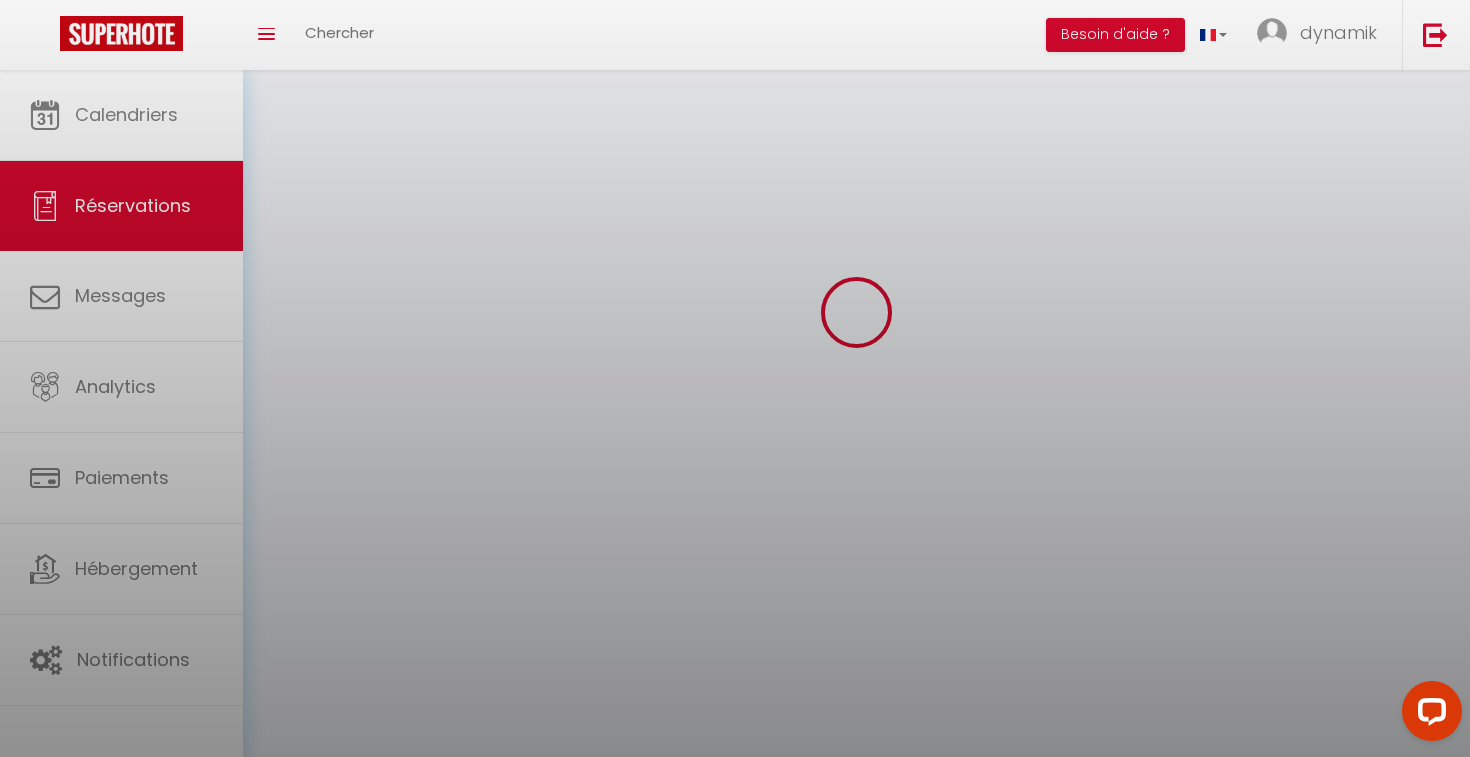 scroll, scrollTop: 0, scrollLeft: 0, axis: both 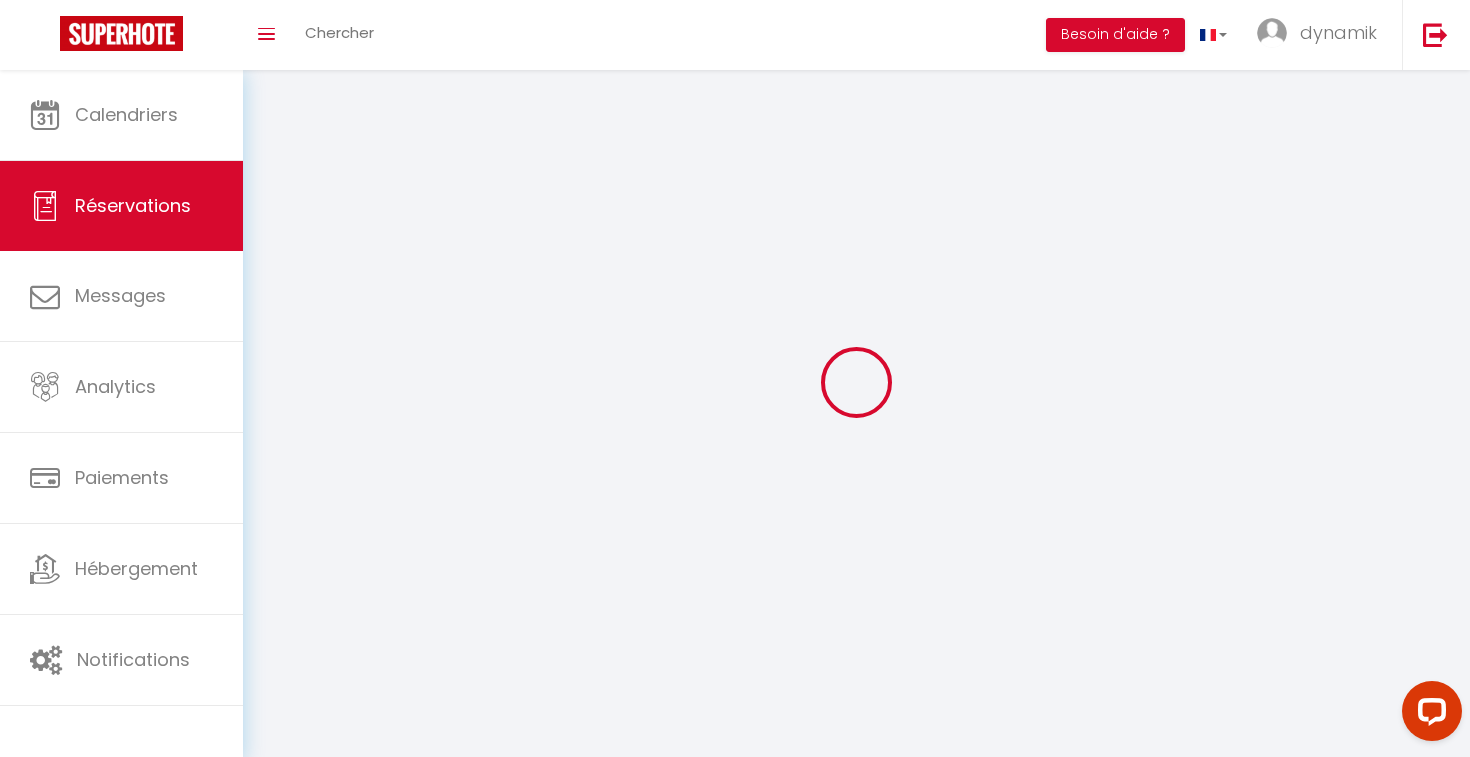 select 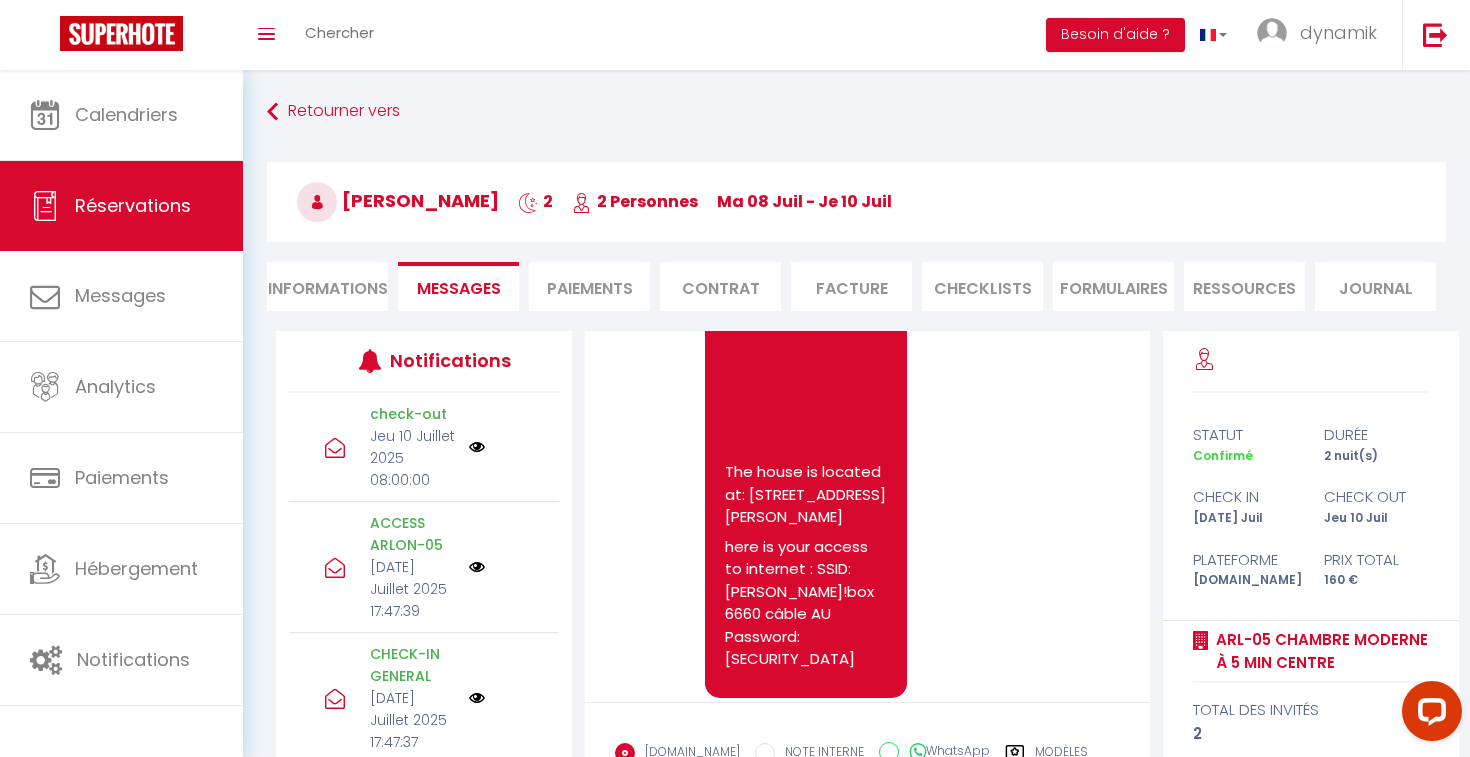 scroll, scrollTop: 1386, scrollLeft: 0, axis: vertical 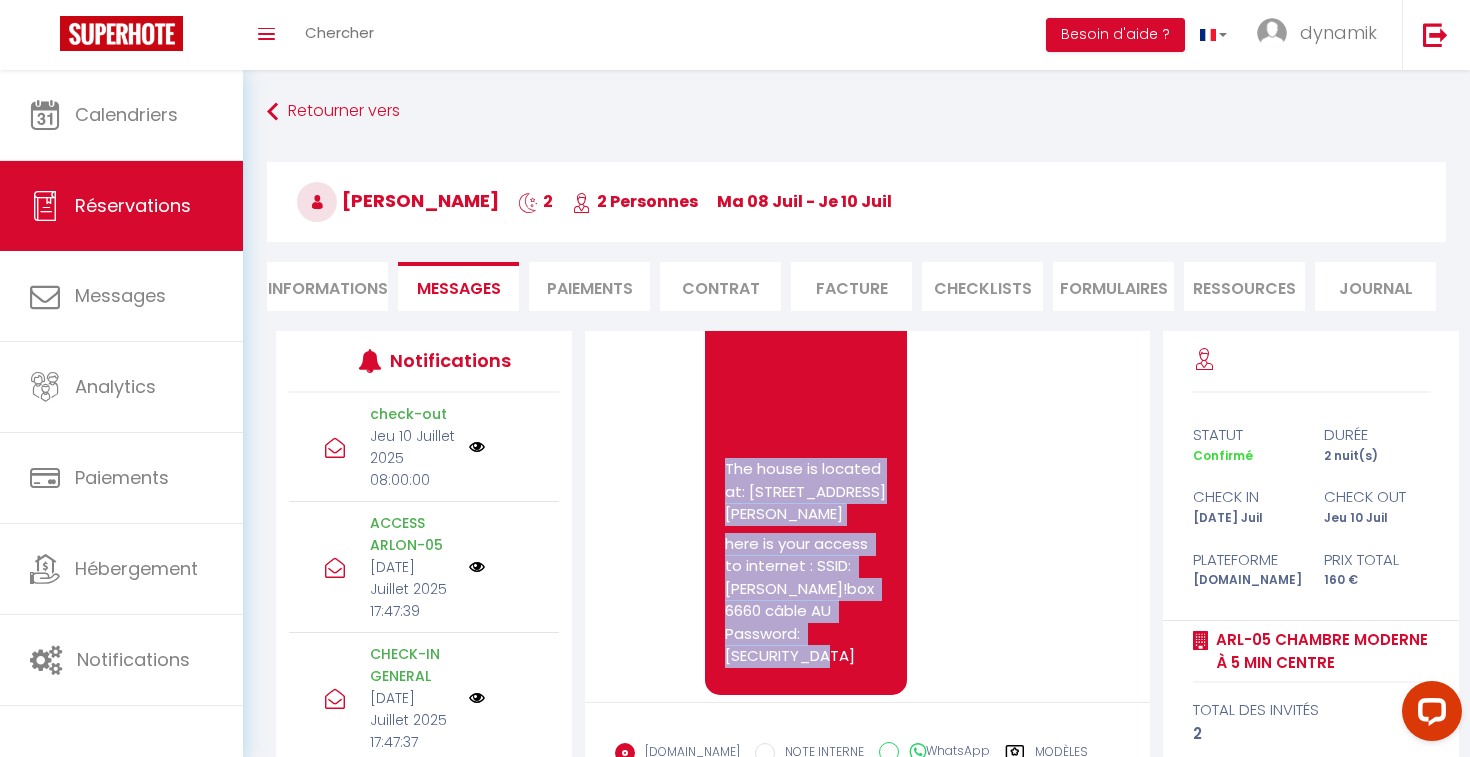 drag, startPoint x: 725, startPoint y: 415, endPoint x: 810, endPoint y: 636, distance: 236.78261 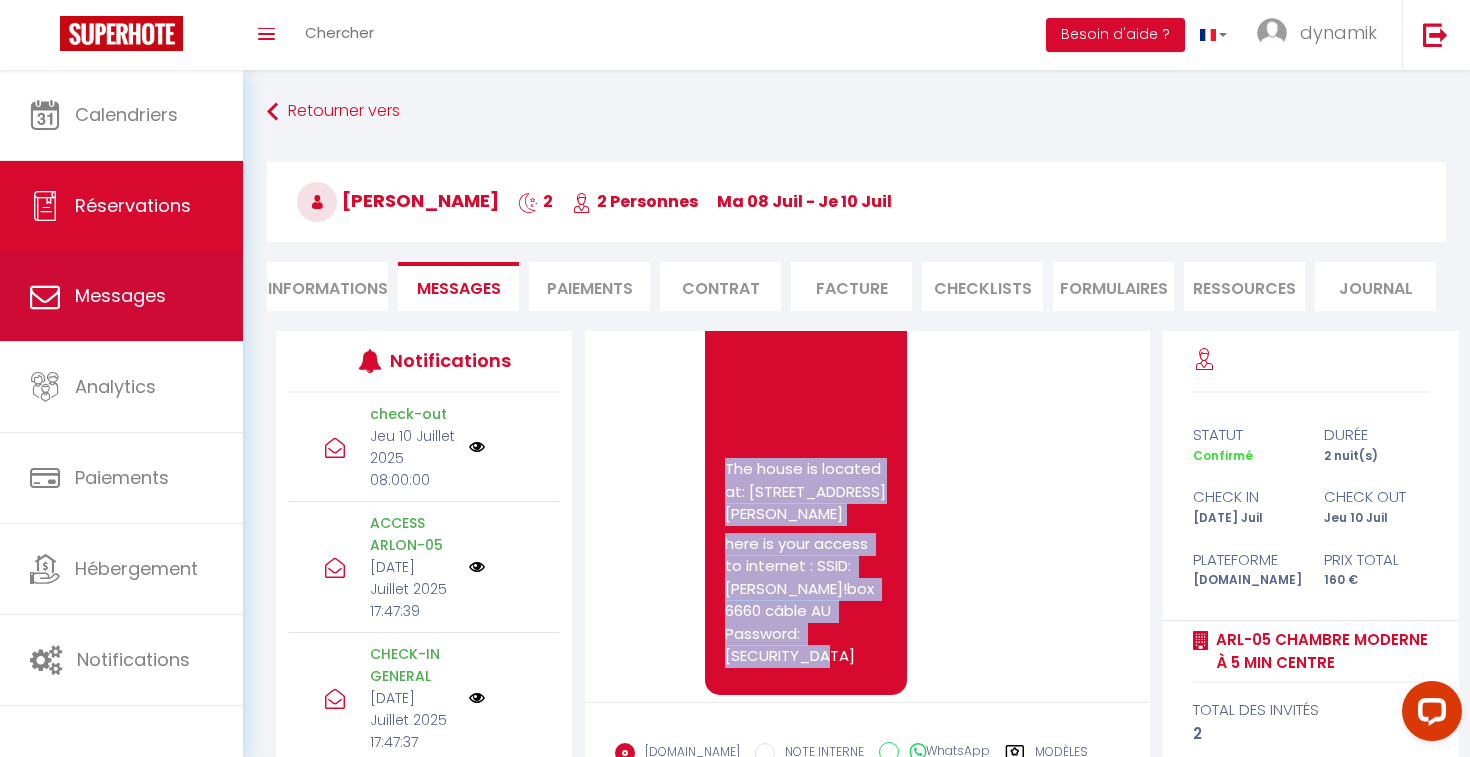 click on "Messages" at bounding box center (121, 296) 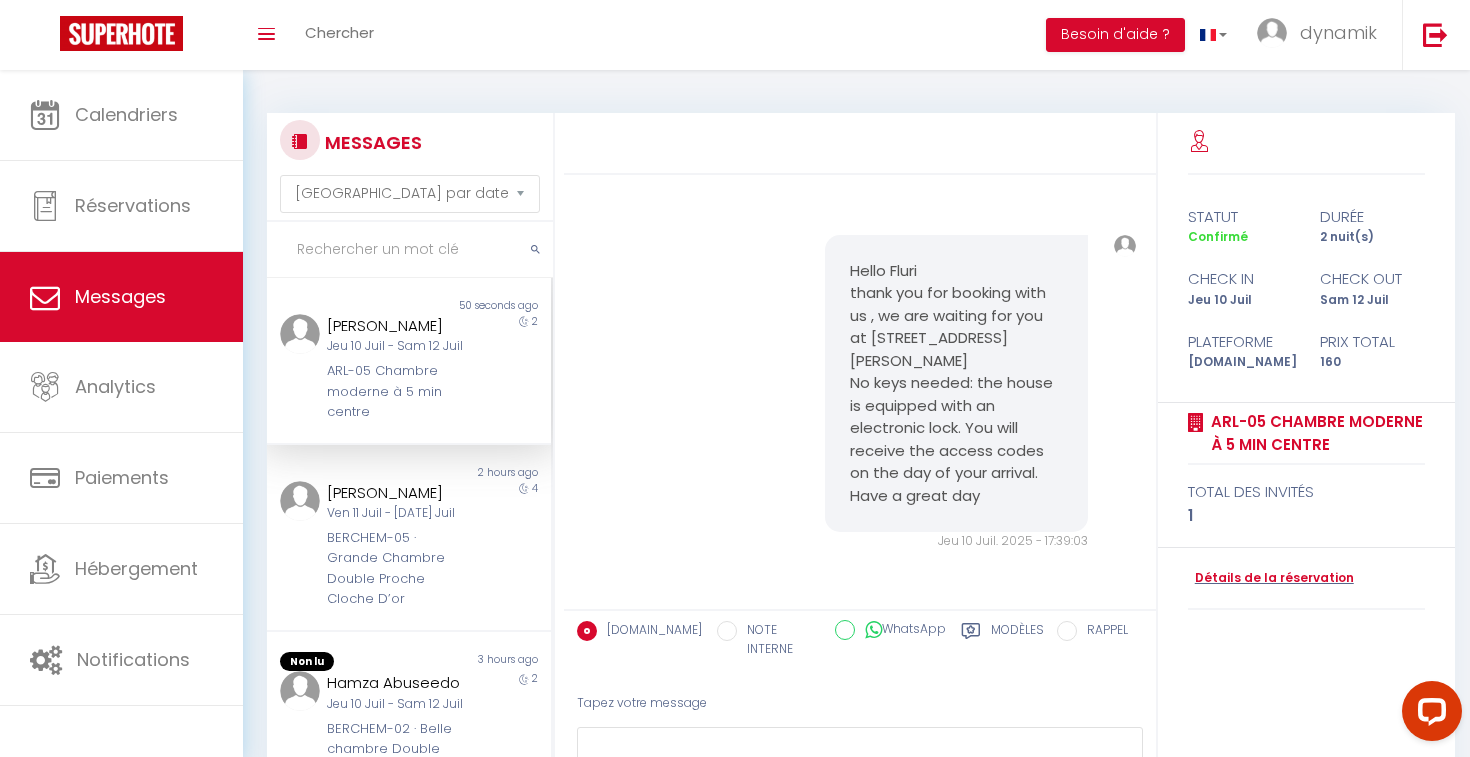 scroll, scrollTop: 826, scrollLeft: 0, axis: vertical 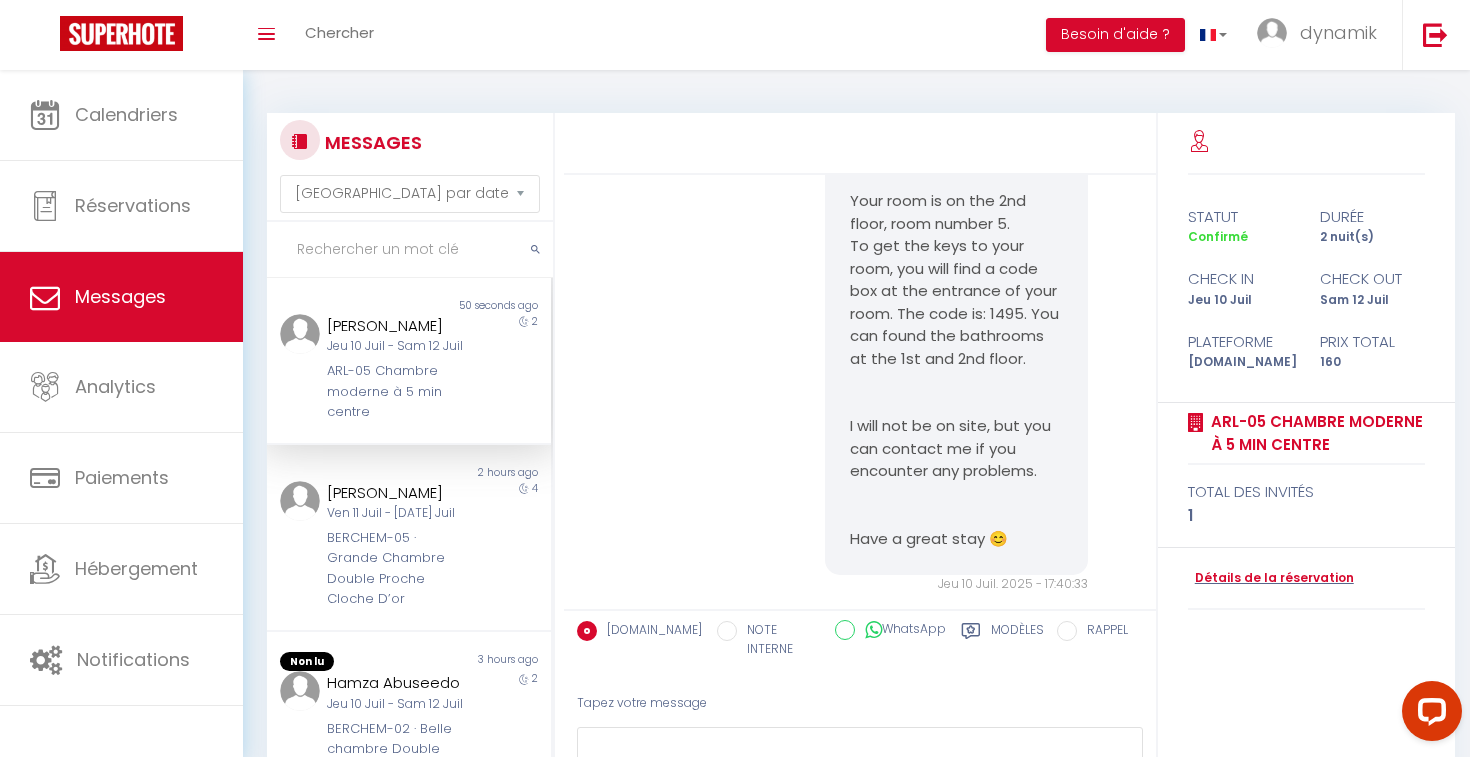 click on "ARL-05 Chambre moderne à 5 min centre" at bounding box center (397, 391) 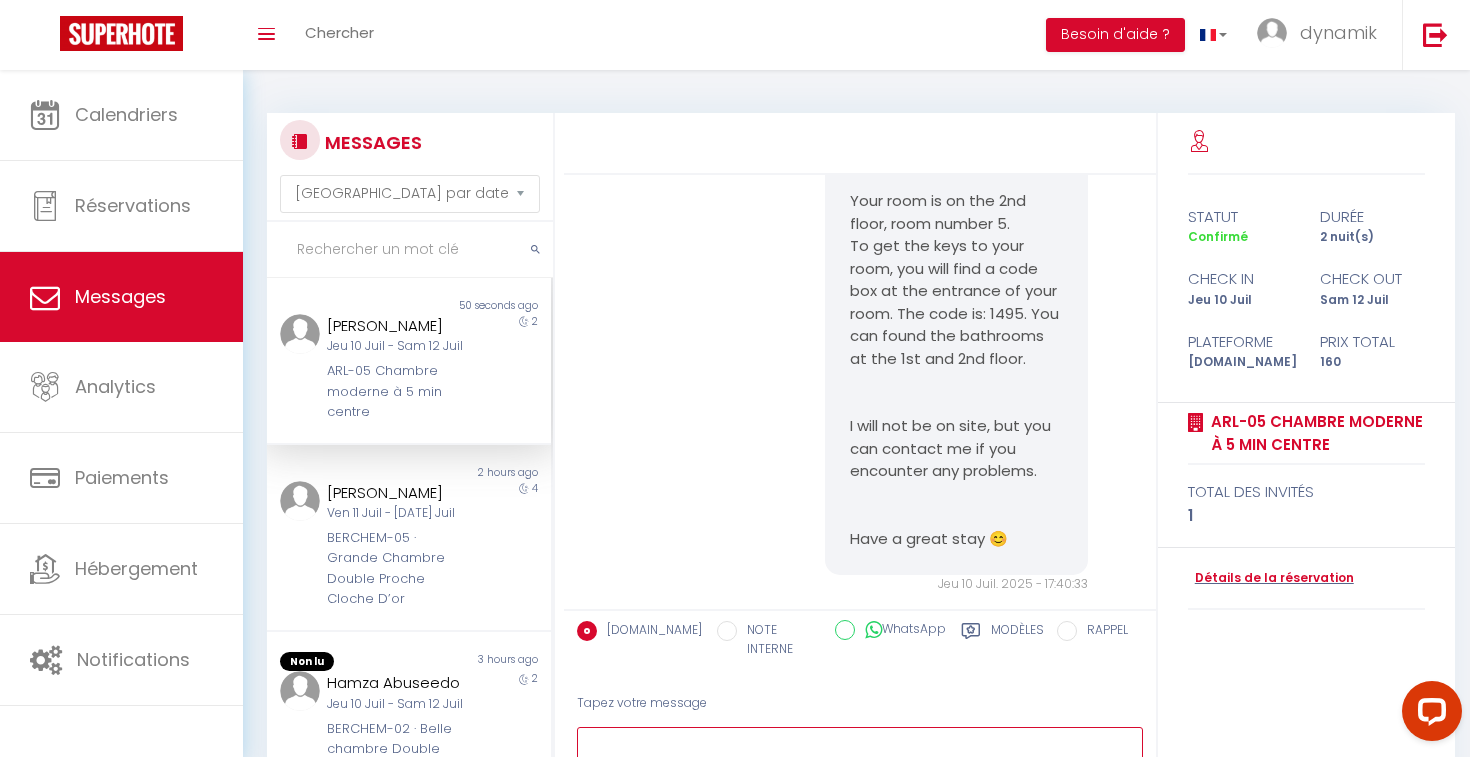 click at bounding box center [860, 761] 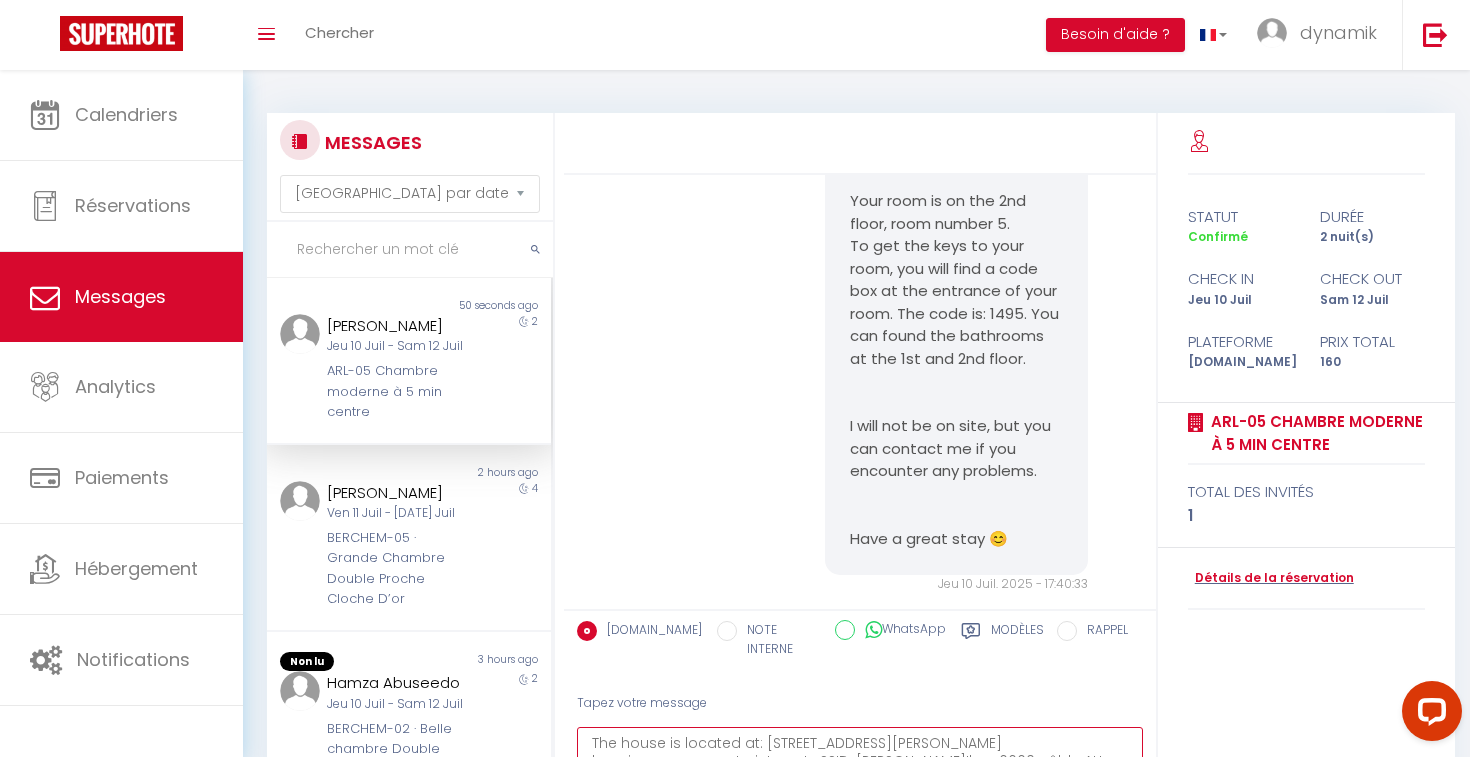 scroll, scrollTop: 13, scrollLeft: 0, axis: vertical 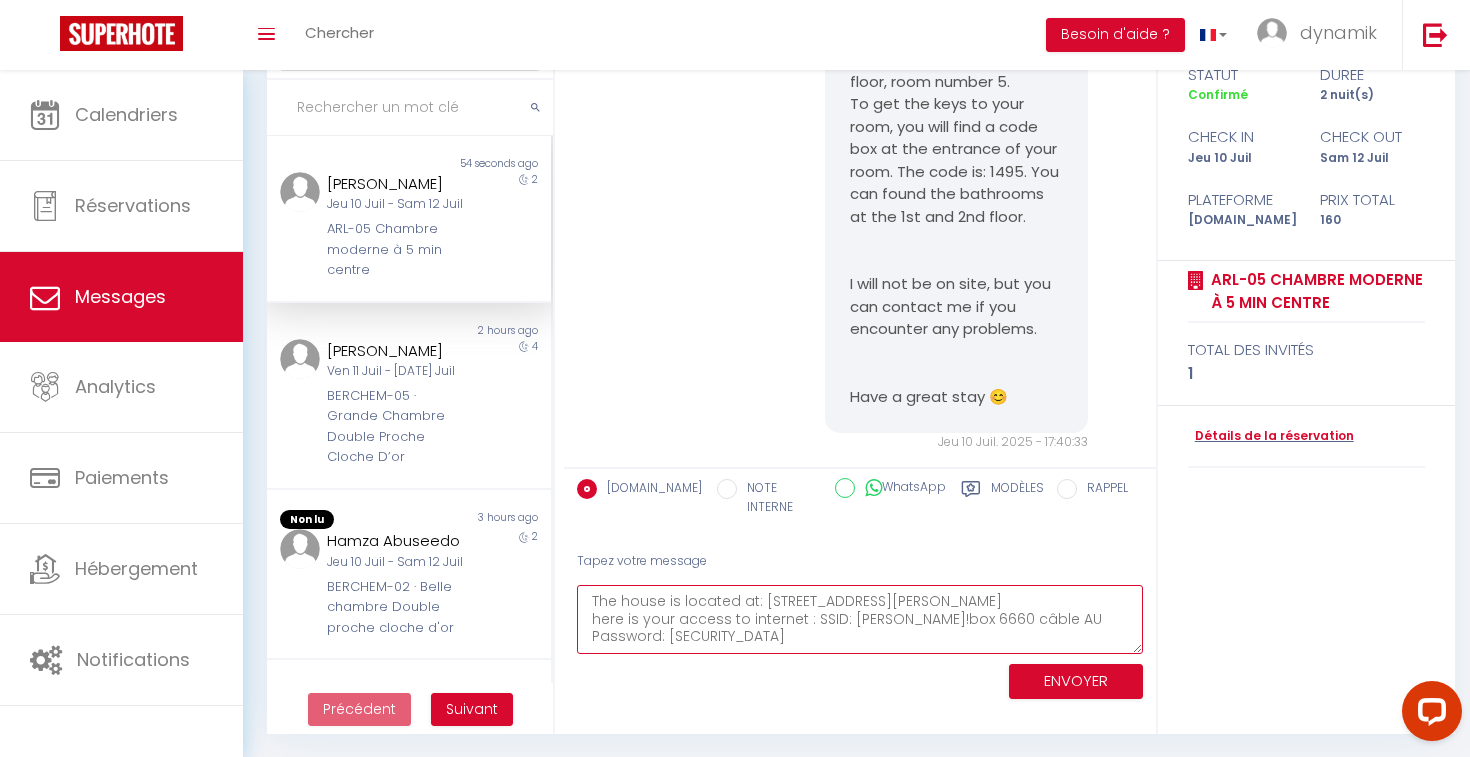 type on "The house is located at: [STREET_ADDRESS][PERSON_NAME]
here is your access to internet : SSID: [PERSON_NAME]!box 6660 câble AU Password: [SECURITY_DATA]" 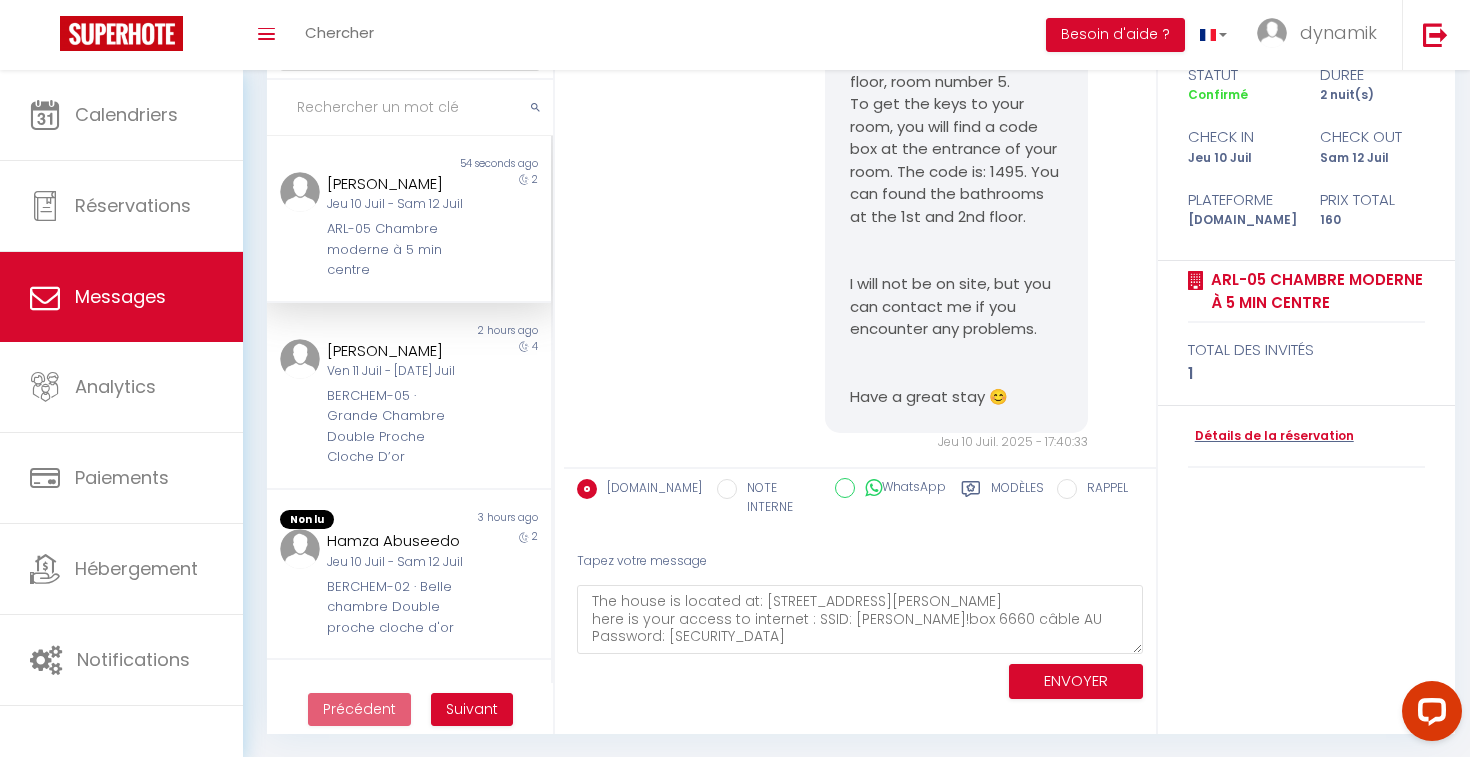 click on "ENVOYER" at bounding box center (1076, 681) 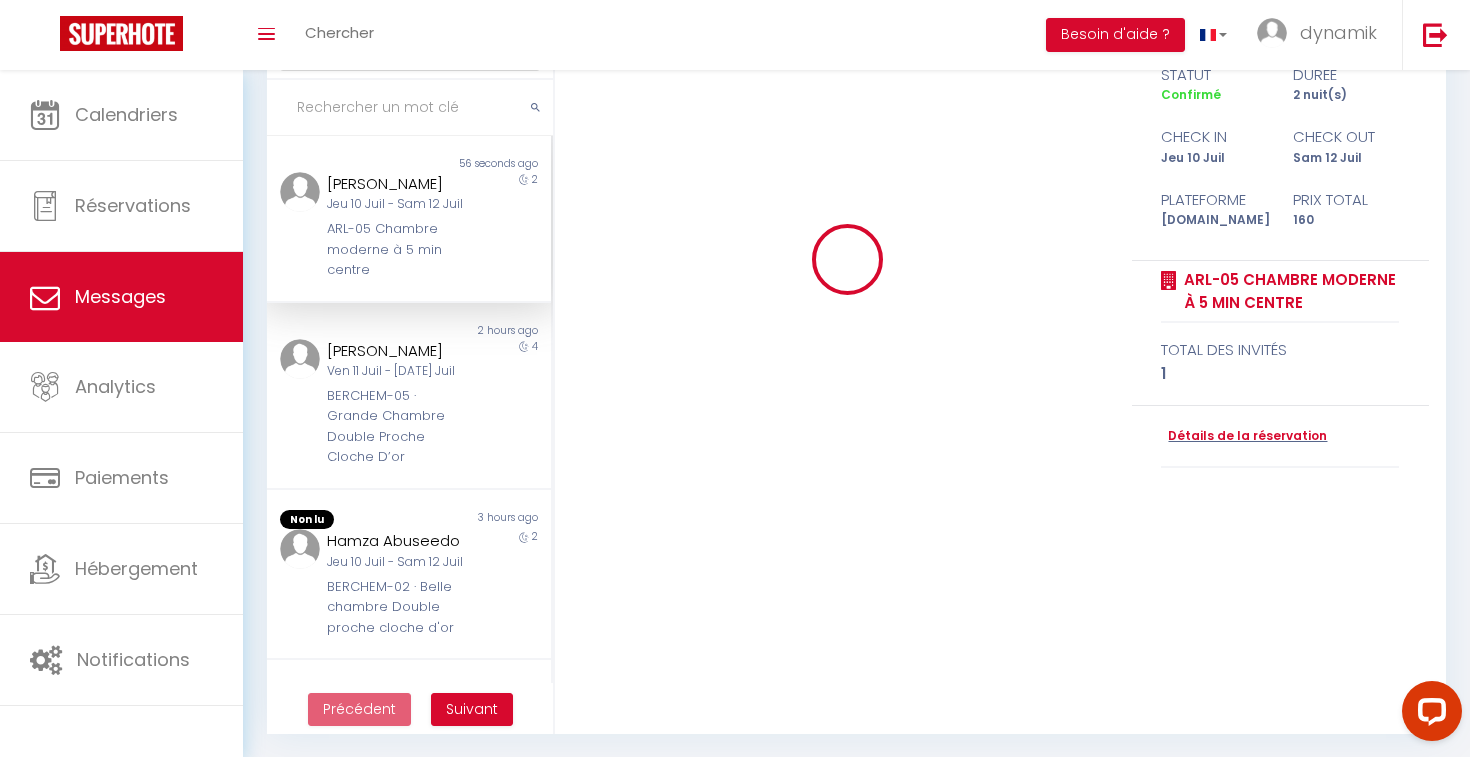 type 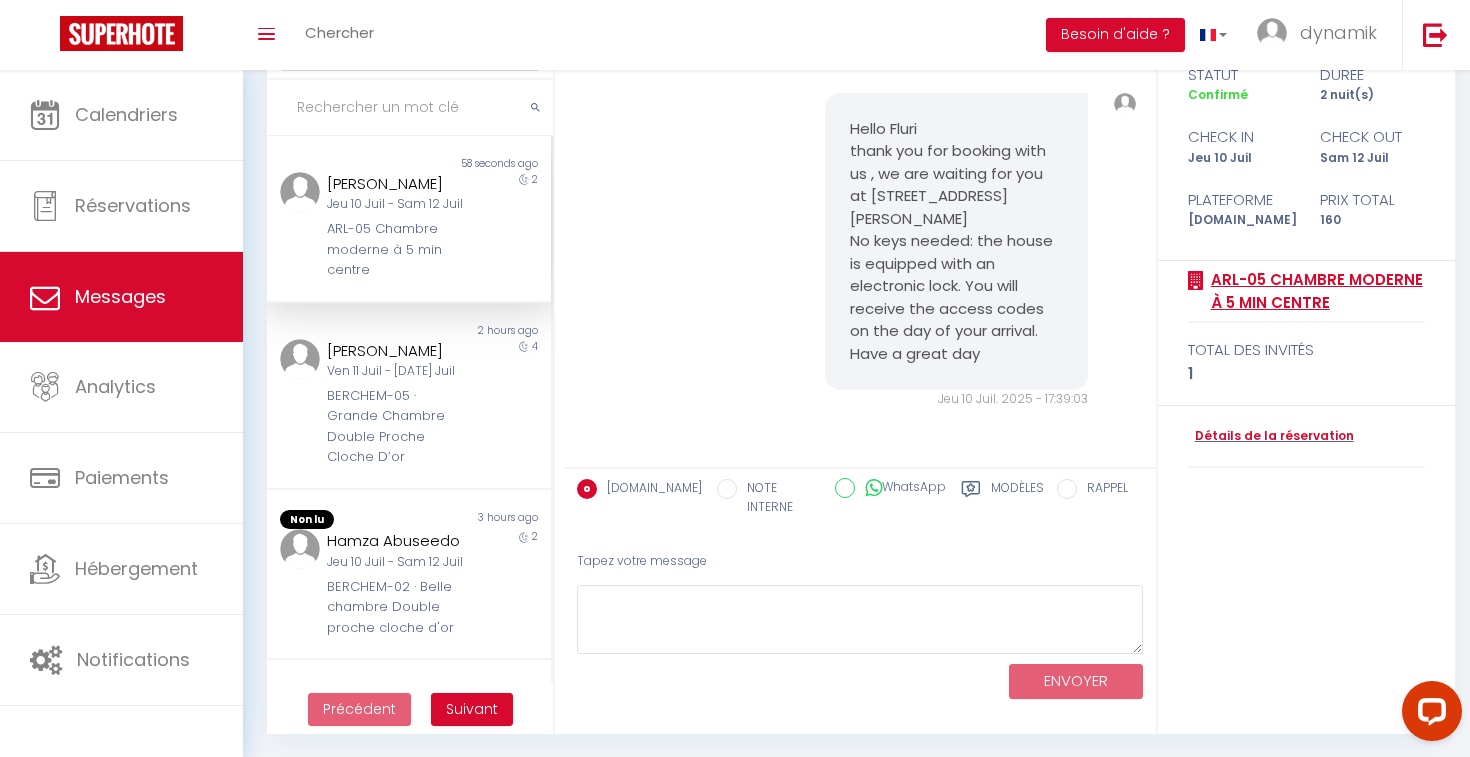 scroll, scrollTop: 0, scrollLeft: 0, axis: both 